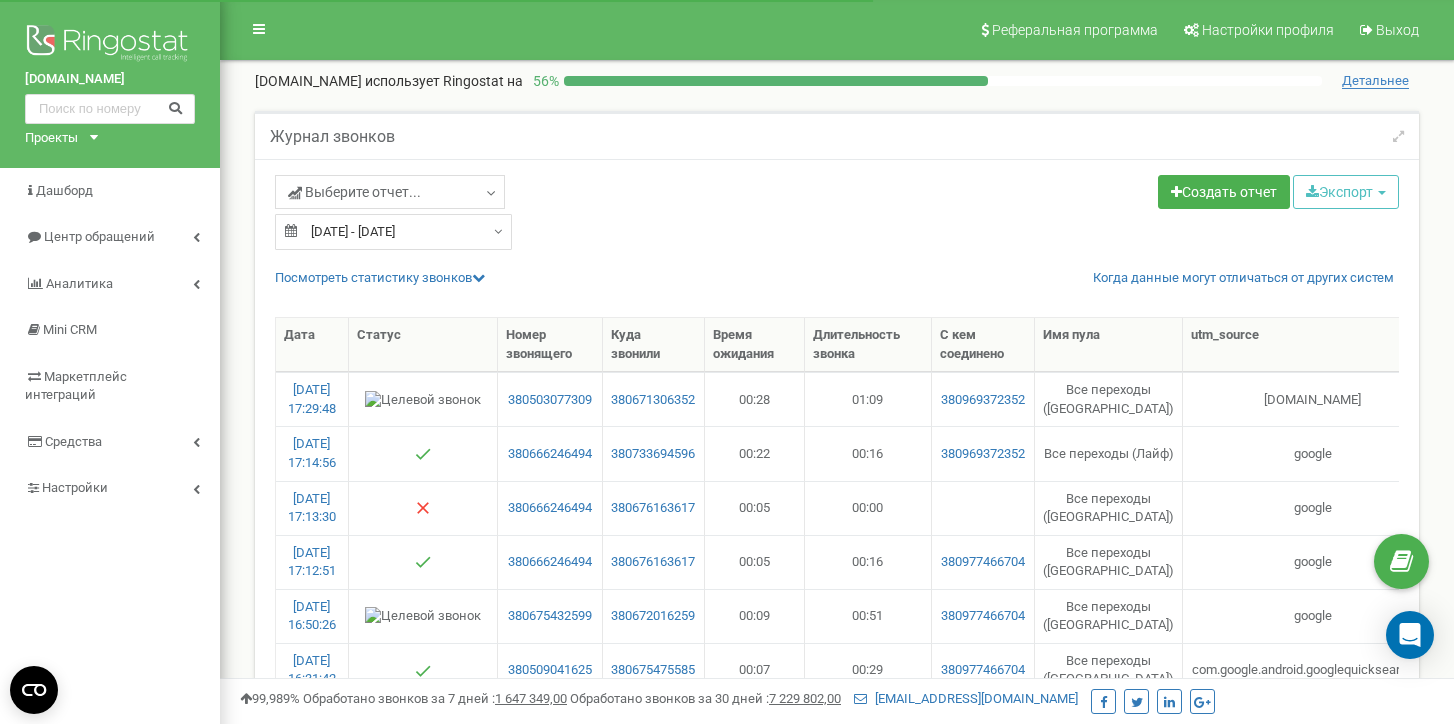 select on "100" 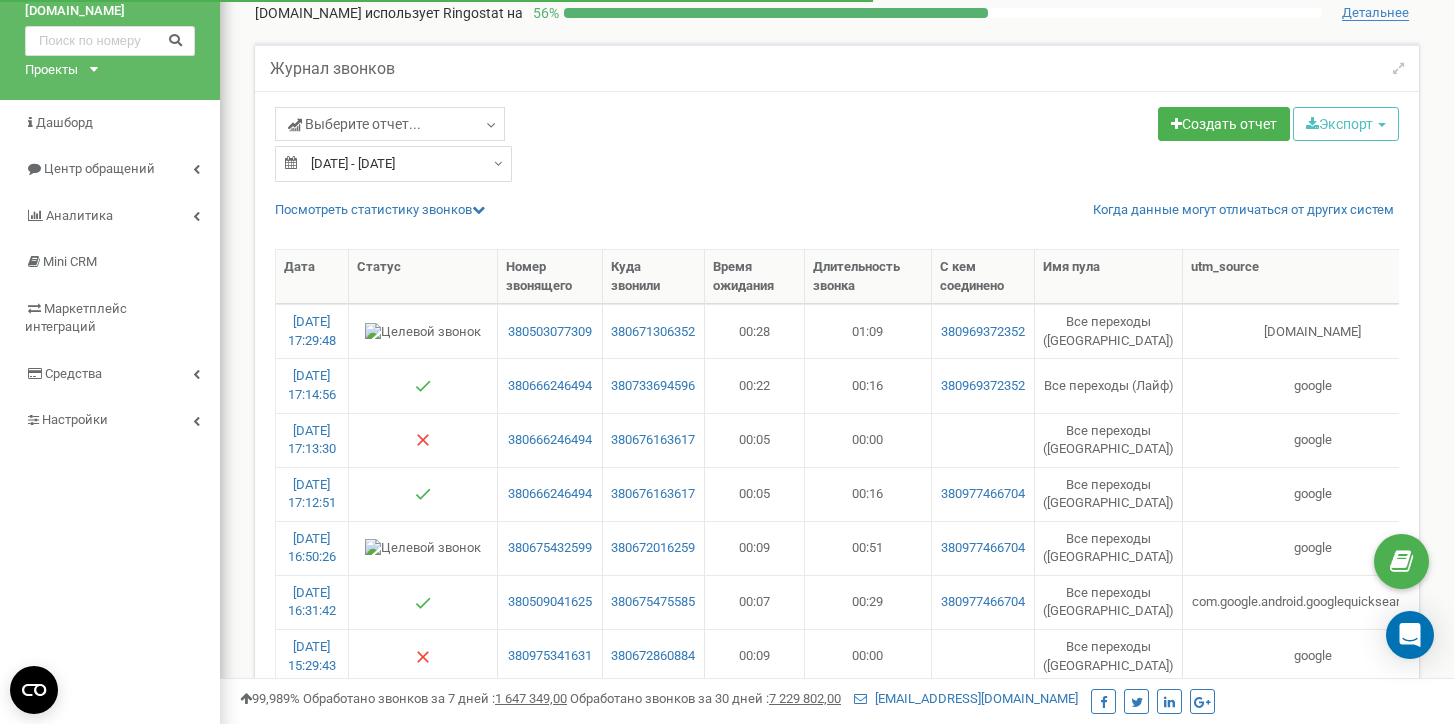 scroll, scrollTop: 0, scrollLeft: 0, axis: both 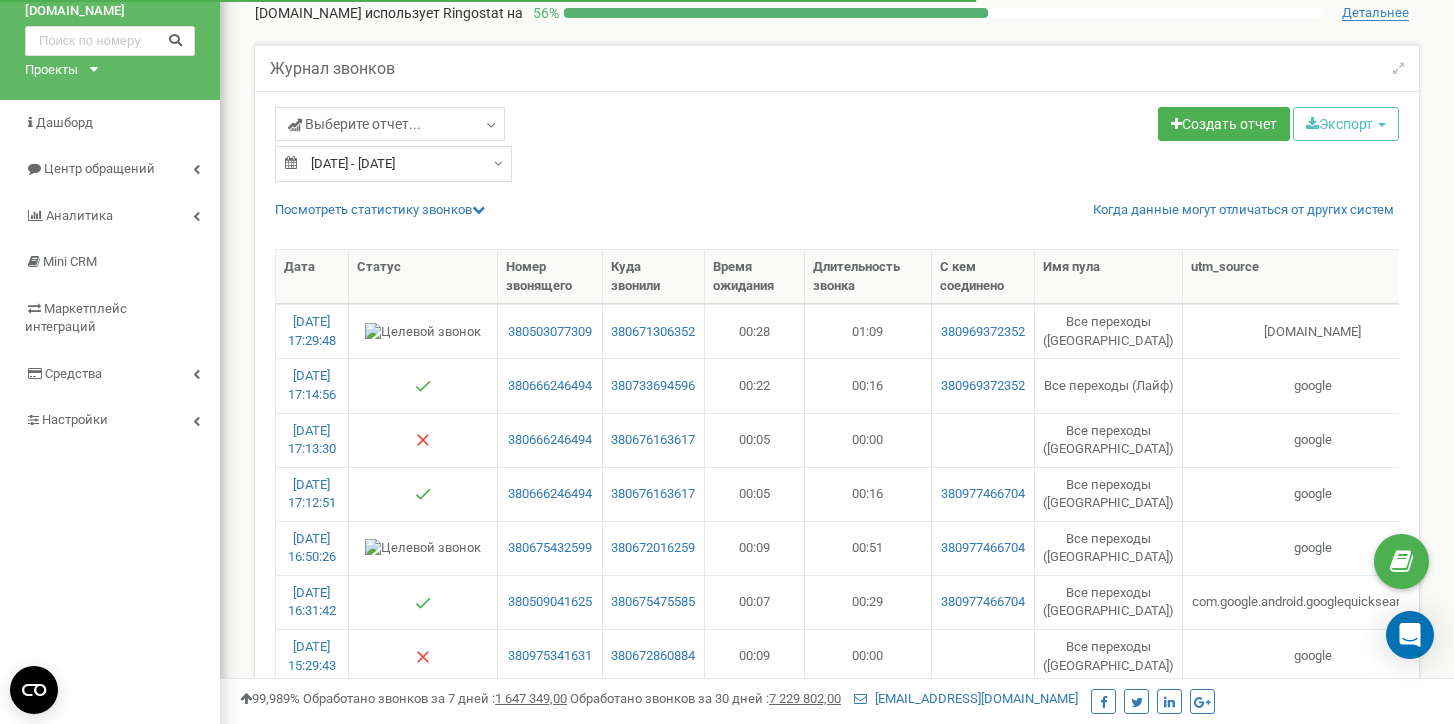 click on "10.07.2025 - 10.07.2025" at bounding box center (393, 164) 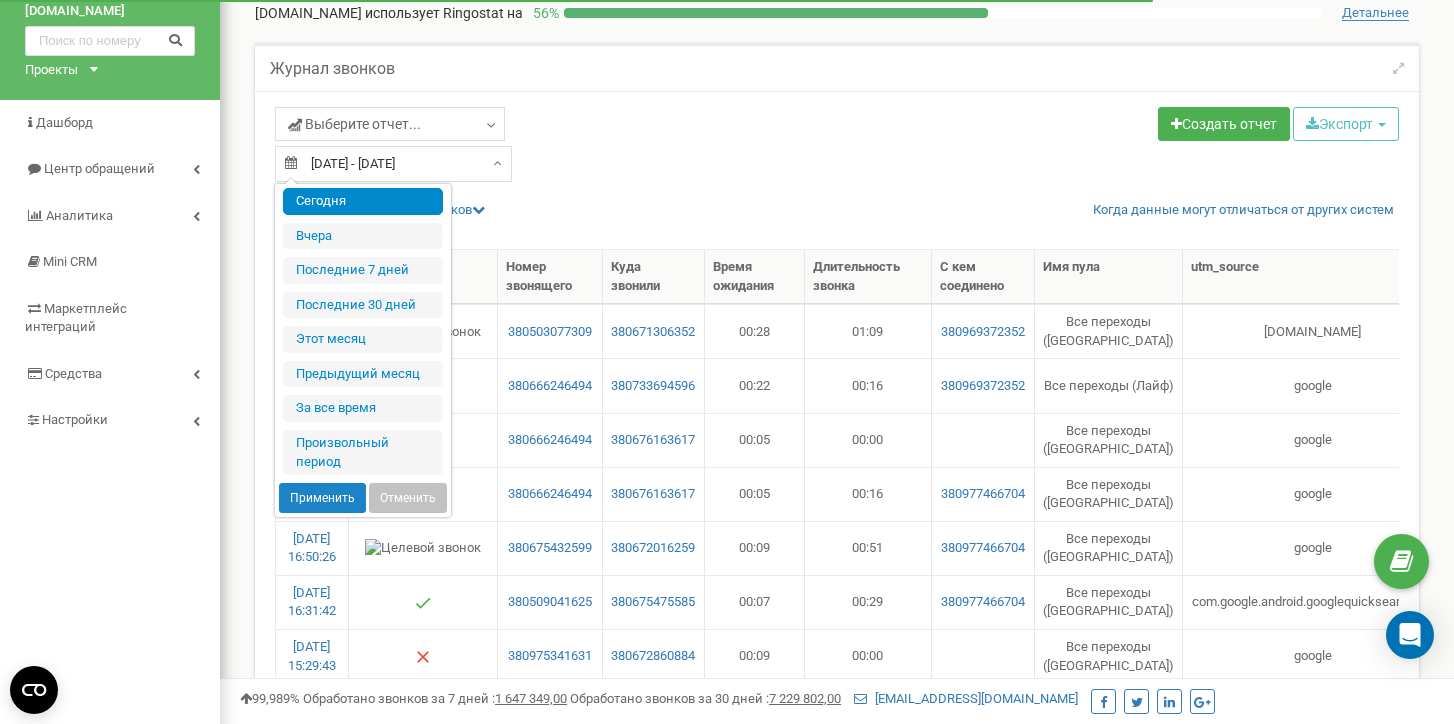 click on "Сегодня" at bounding box center [363, 201] 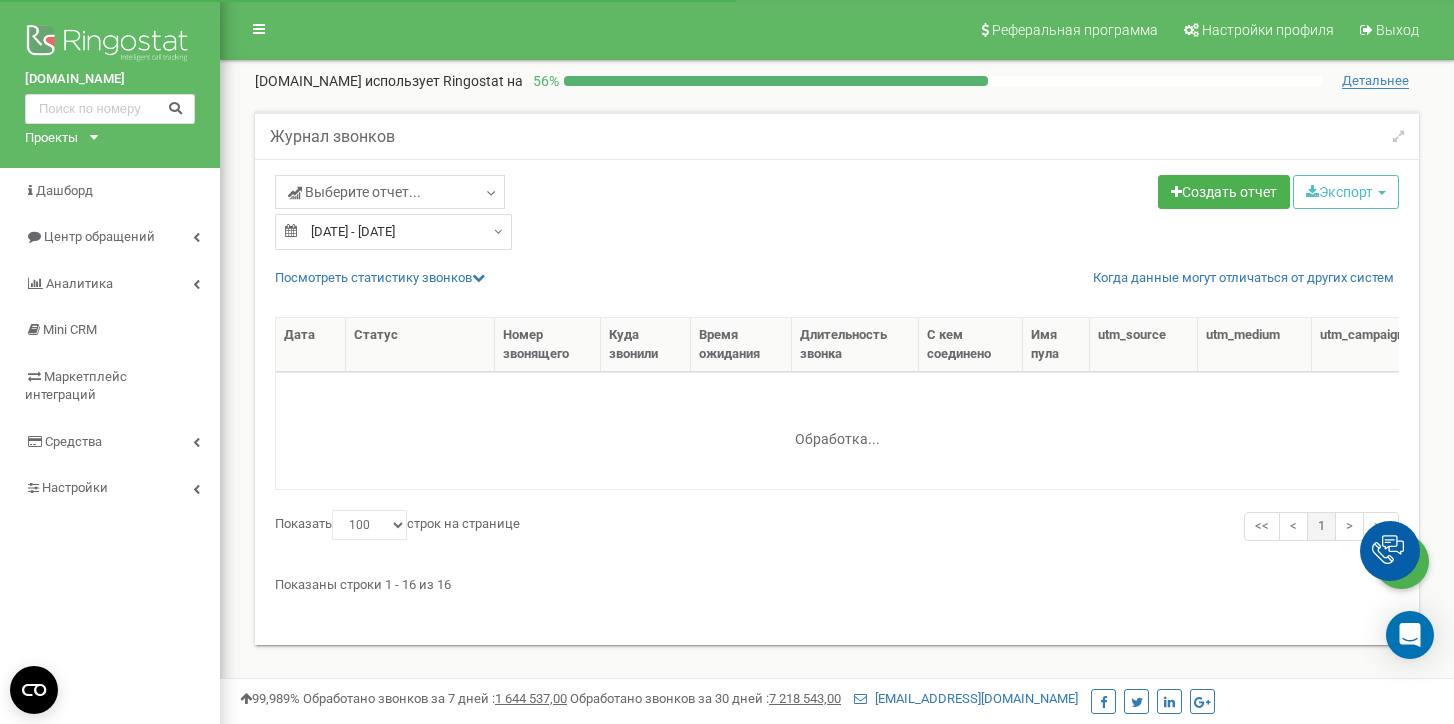 select on "100" 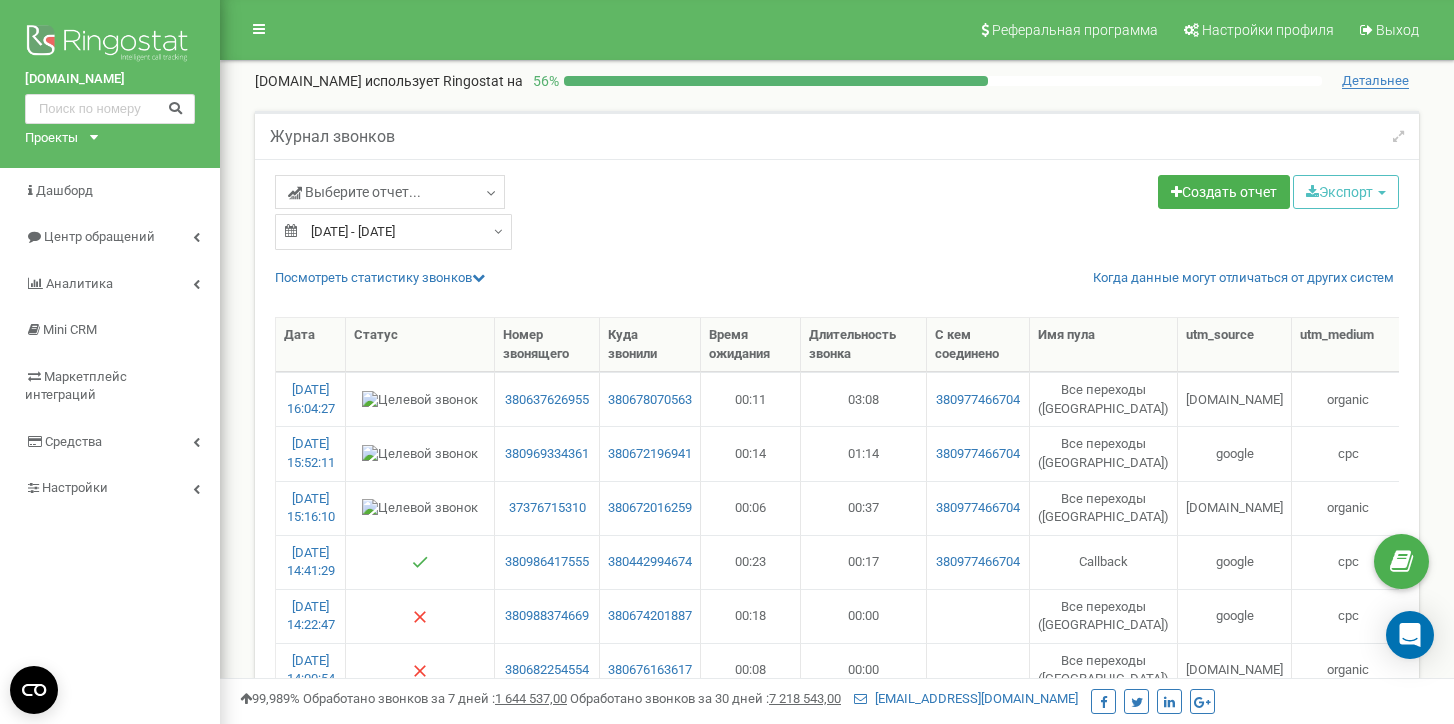 scroll, scrollTop: 0, scrollLeft: 185, axis: horizontal 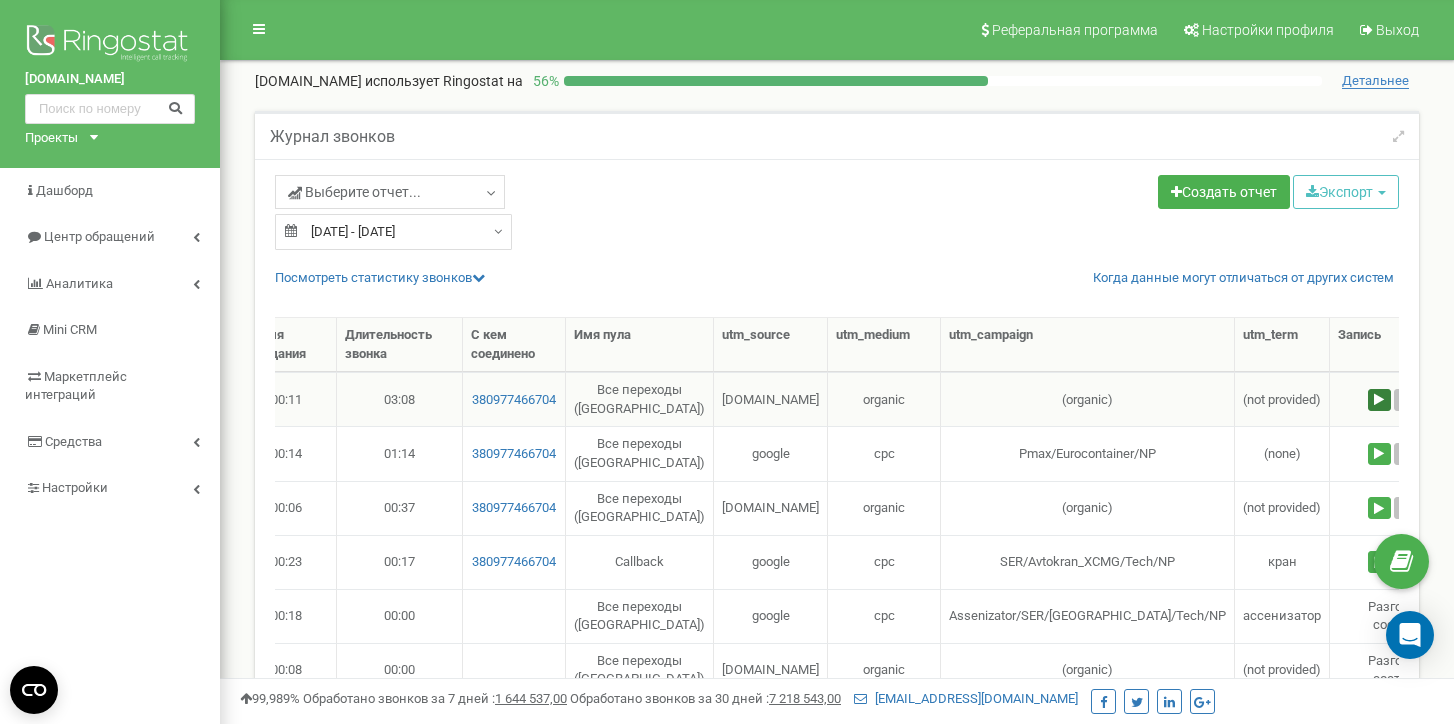 click at bounding box center (1379, 400) 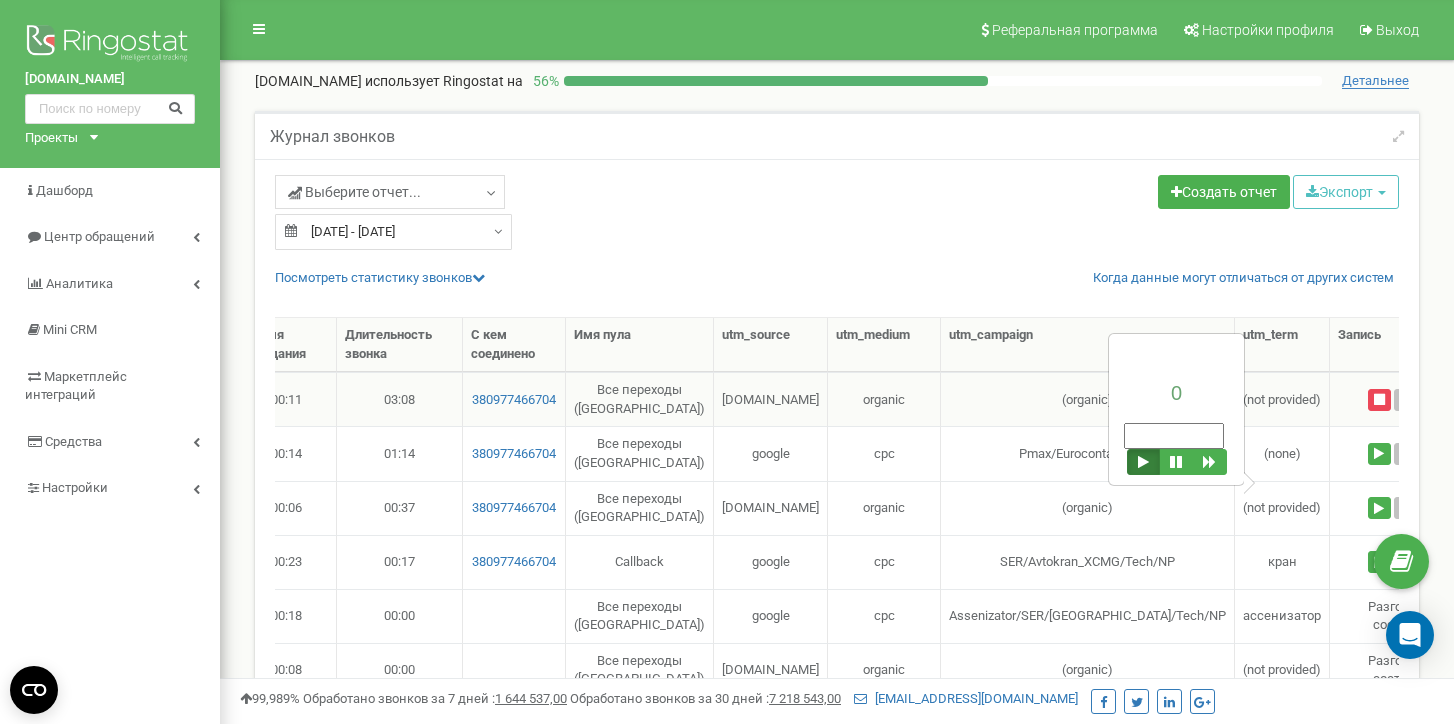 type on "0" 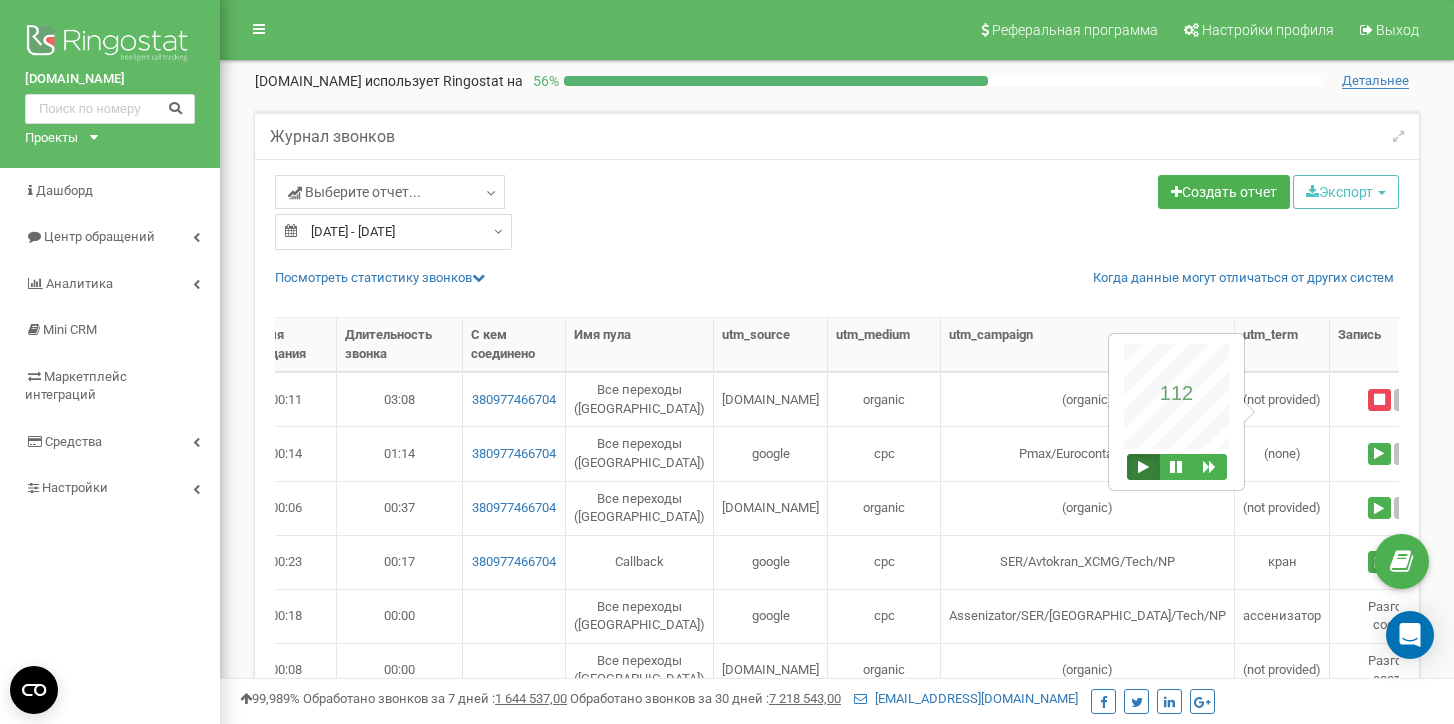 scroll, scrollTop: 0, scrollLeft: 413, axis: horizontal 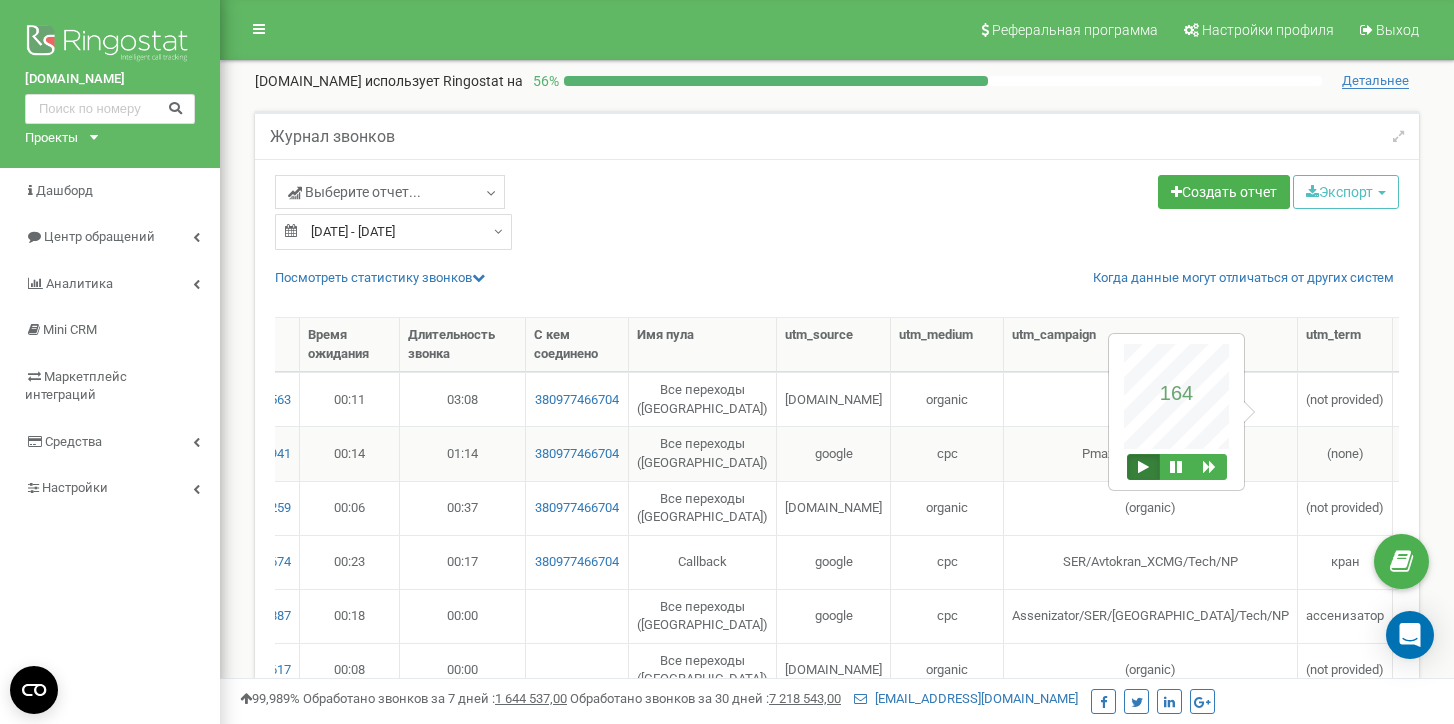 click at bounding box center [1442, 454] 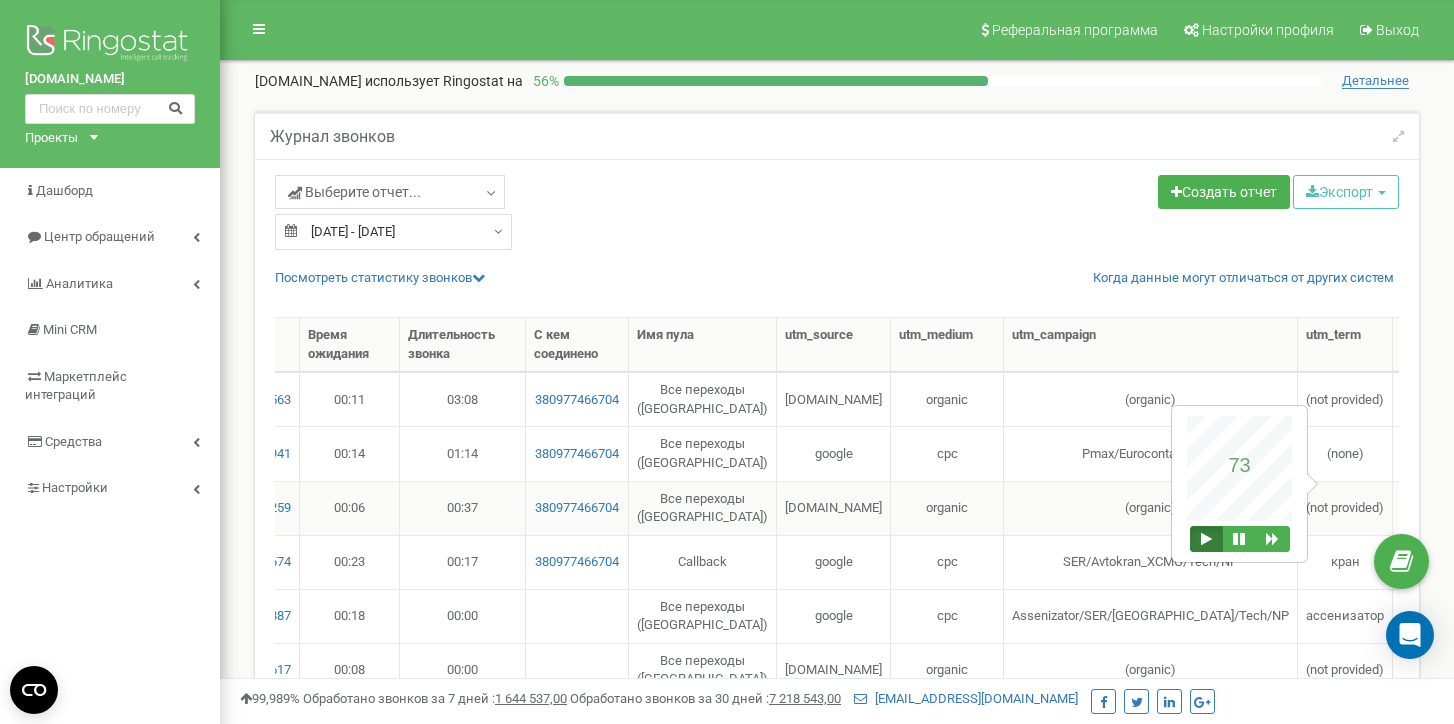 click at bounding box center (1442, 508) 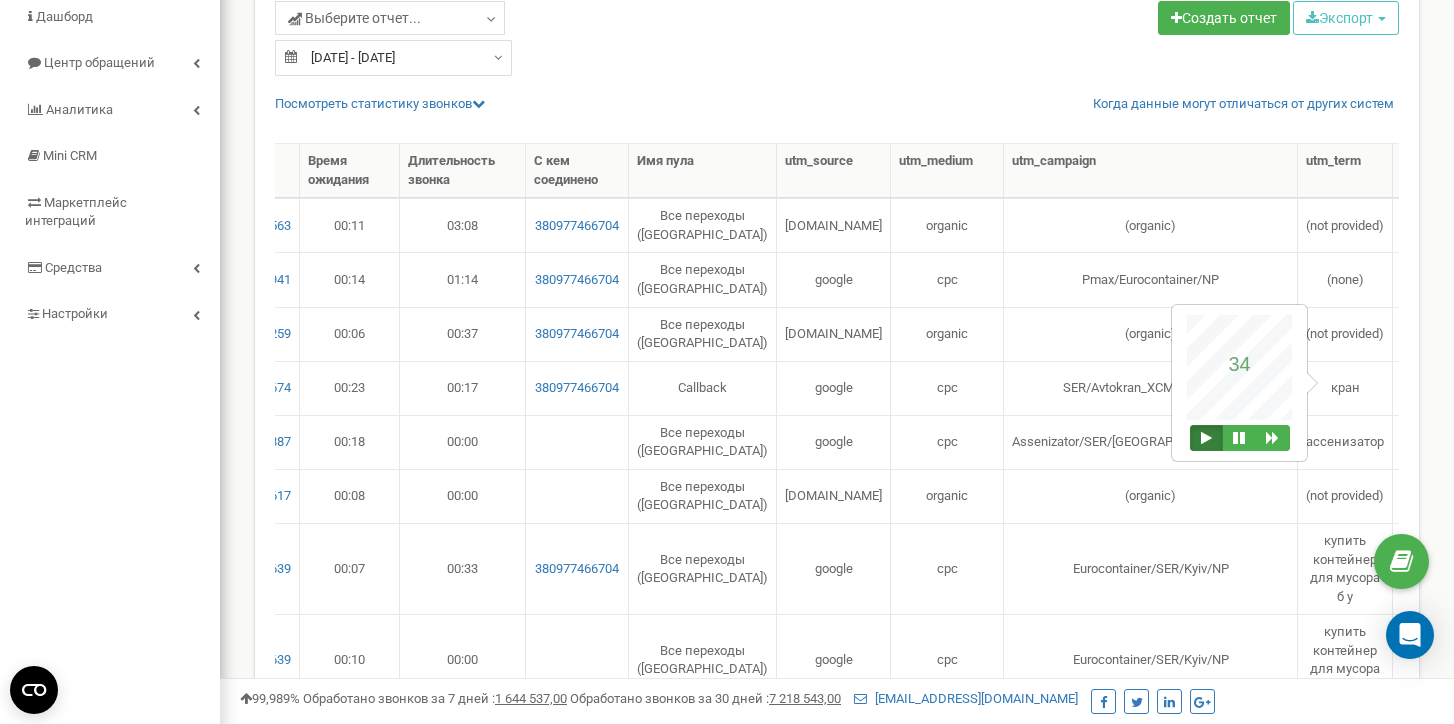 scroll, scrollTop: 188, scrollLeft: 0, axis: vertical 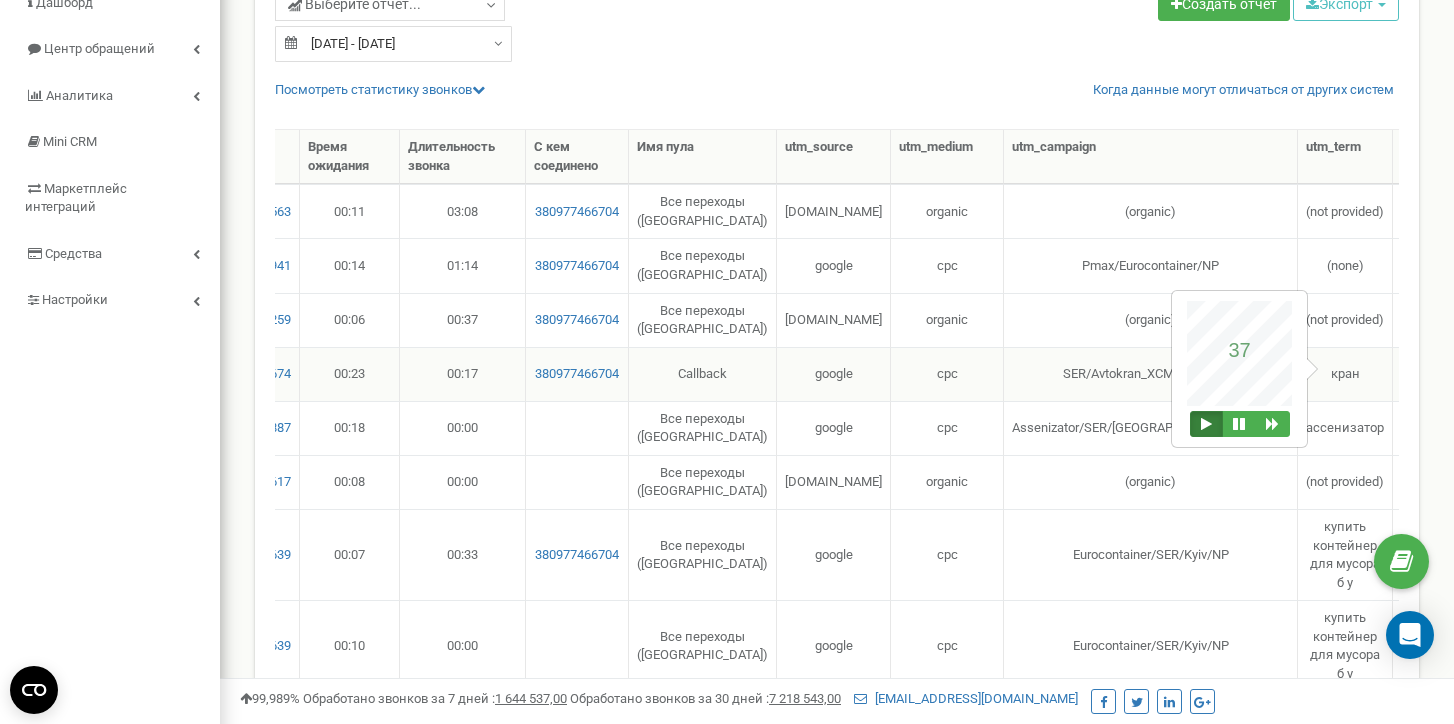 click at bounding box center [1442, 374] 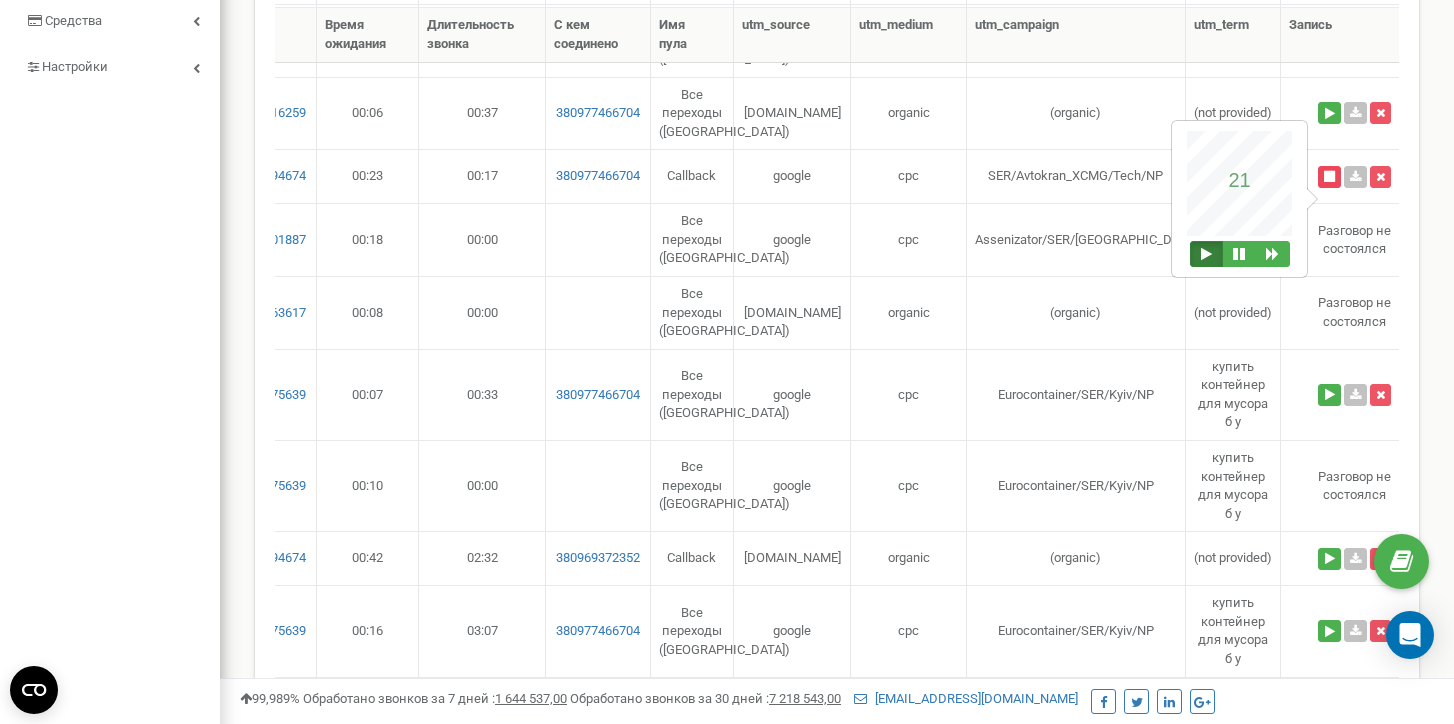 scroll, scrollTop: 418, scrollLeft: 0, axis: vertical 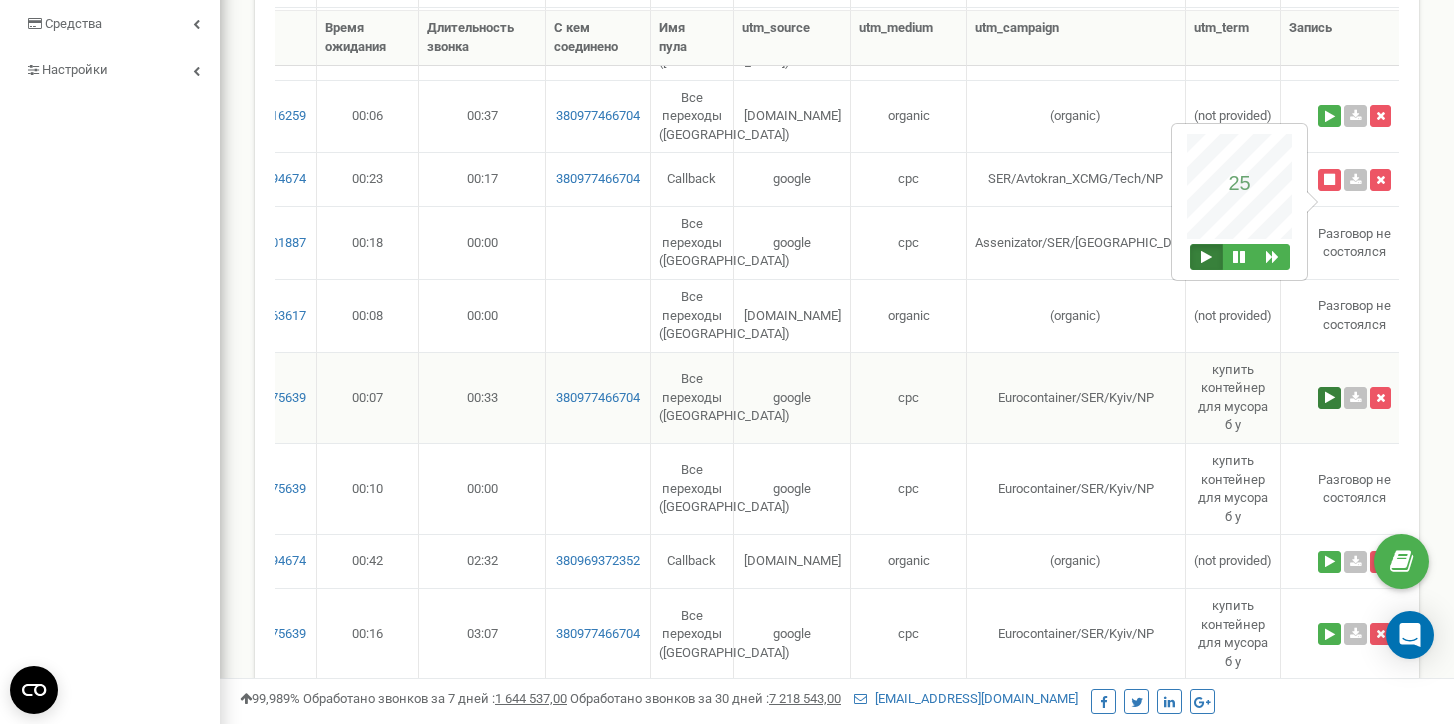 click at bounding box center [1329, 398] 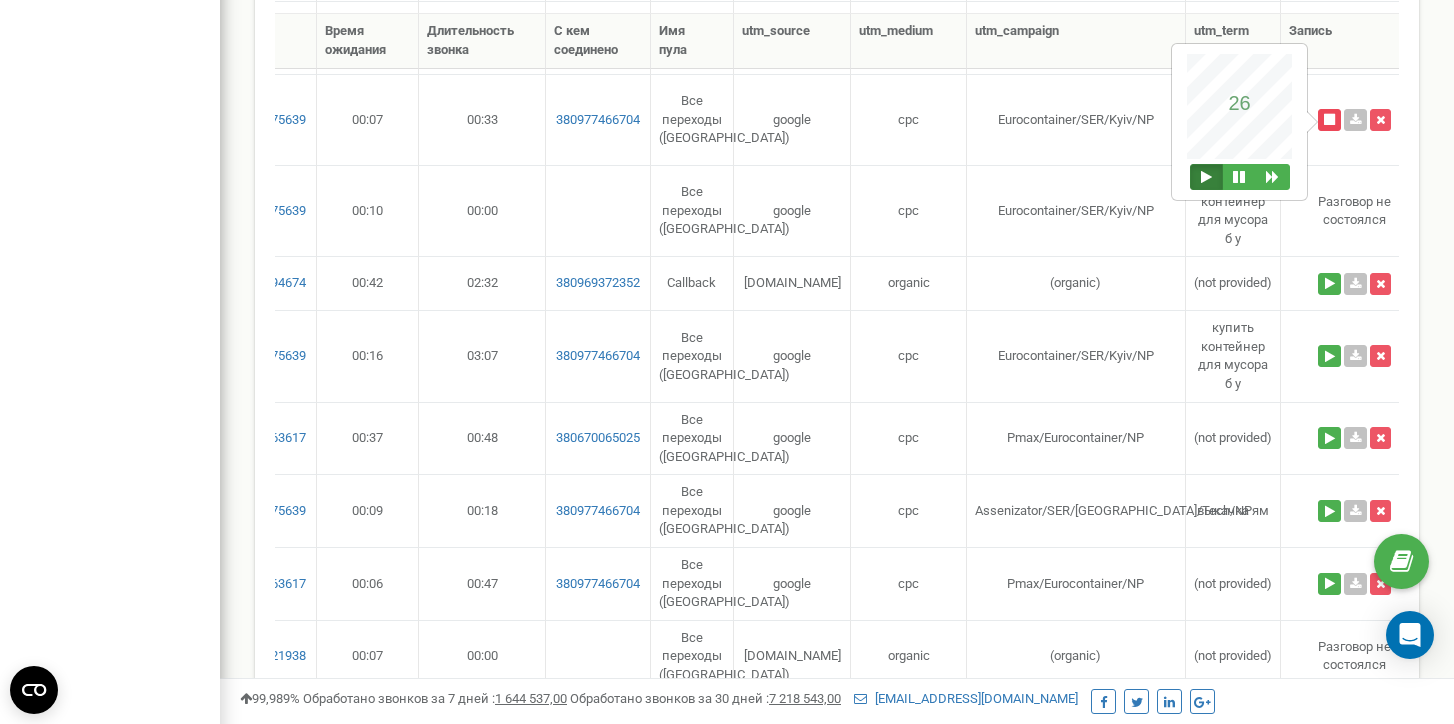 scroll, scrollTop: 699, scrollLeft: 0, axis: vertical 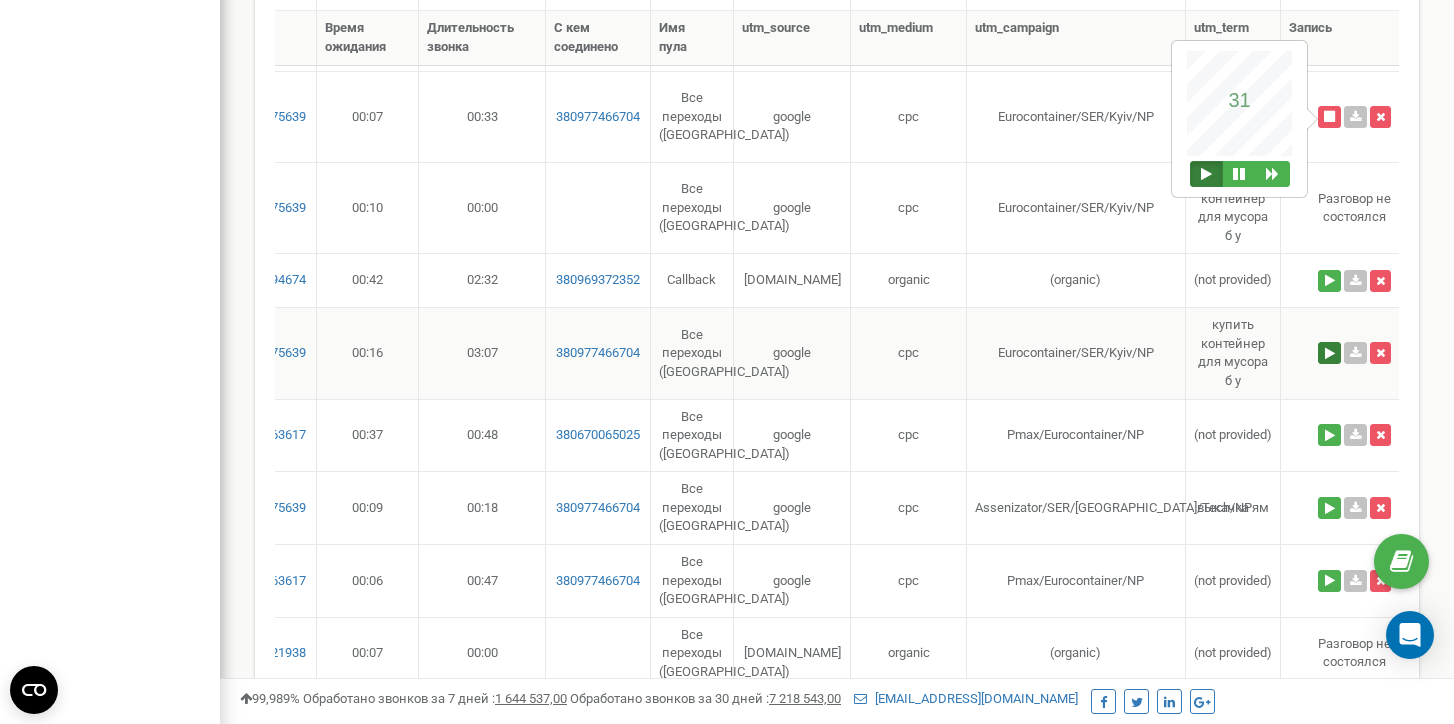 click at bounding box center [1329, 353] 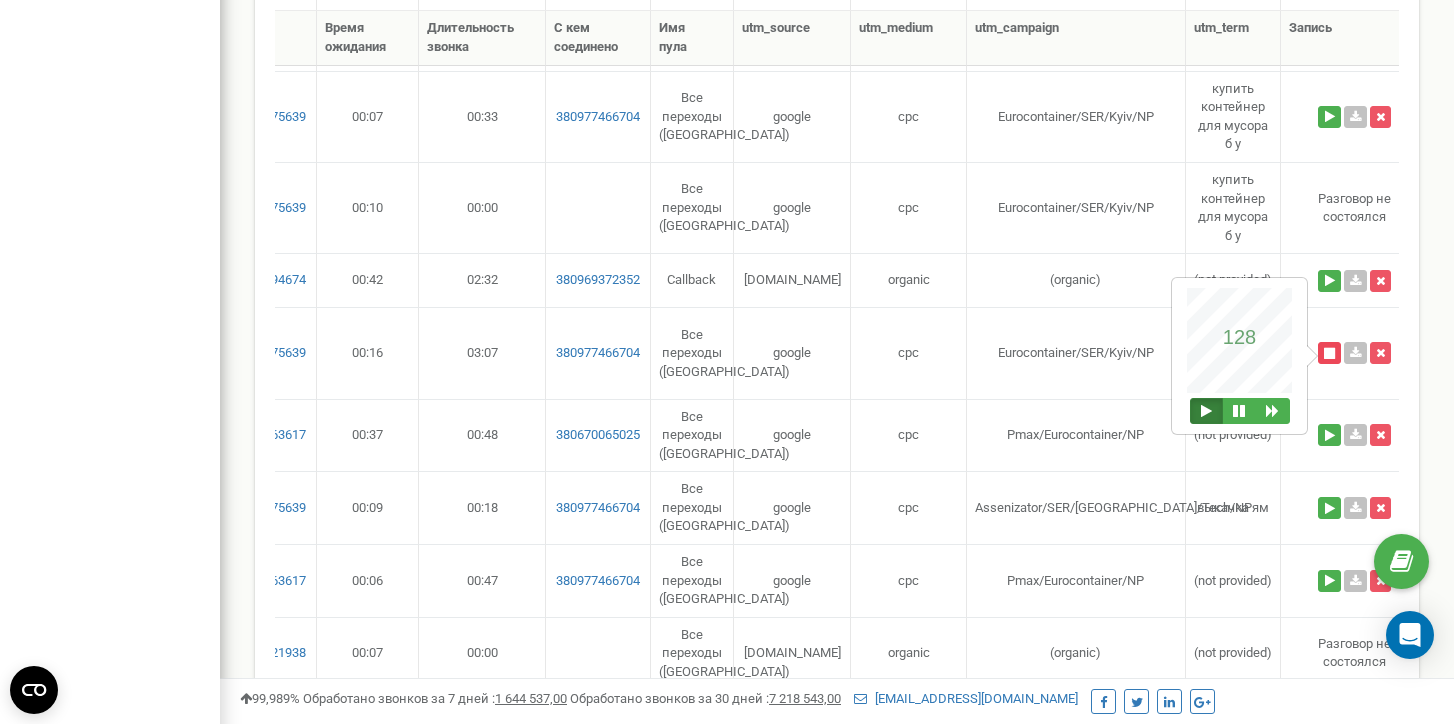scroll, scrollTop: 0, scrollLeft: 340, axis: horizontal 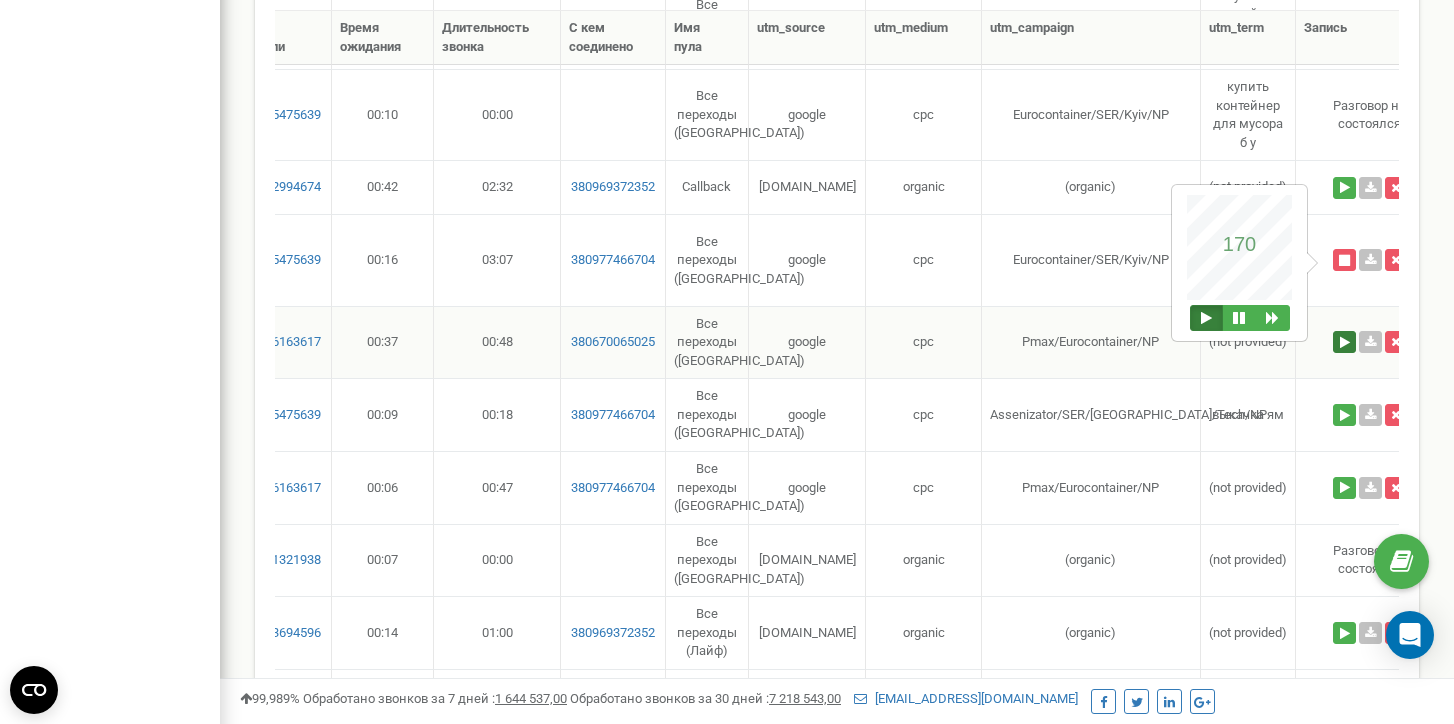 click at bounding box center (1344, 342) 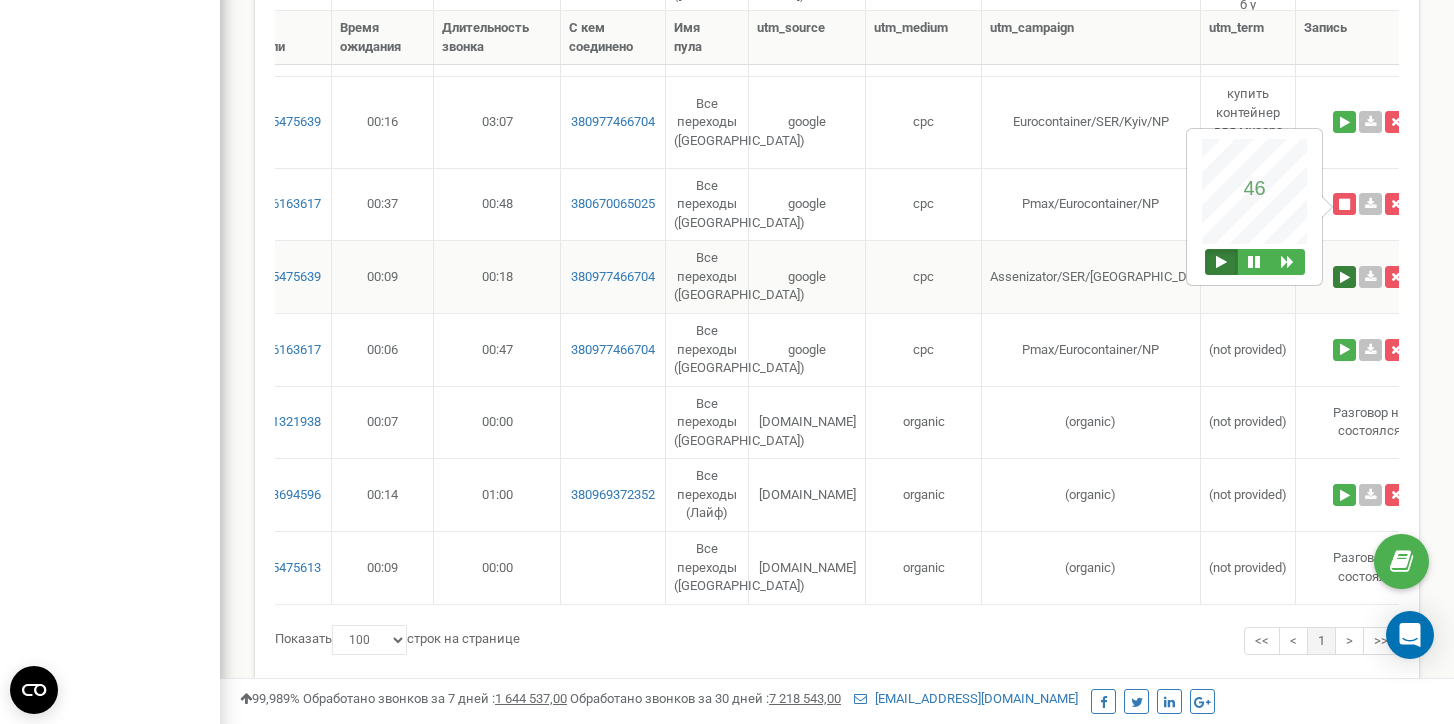 click at bounding box center (1344, 277) 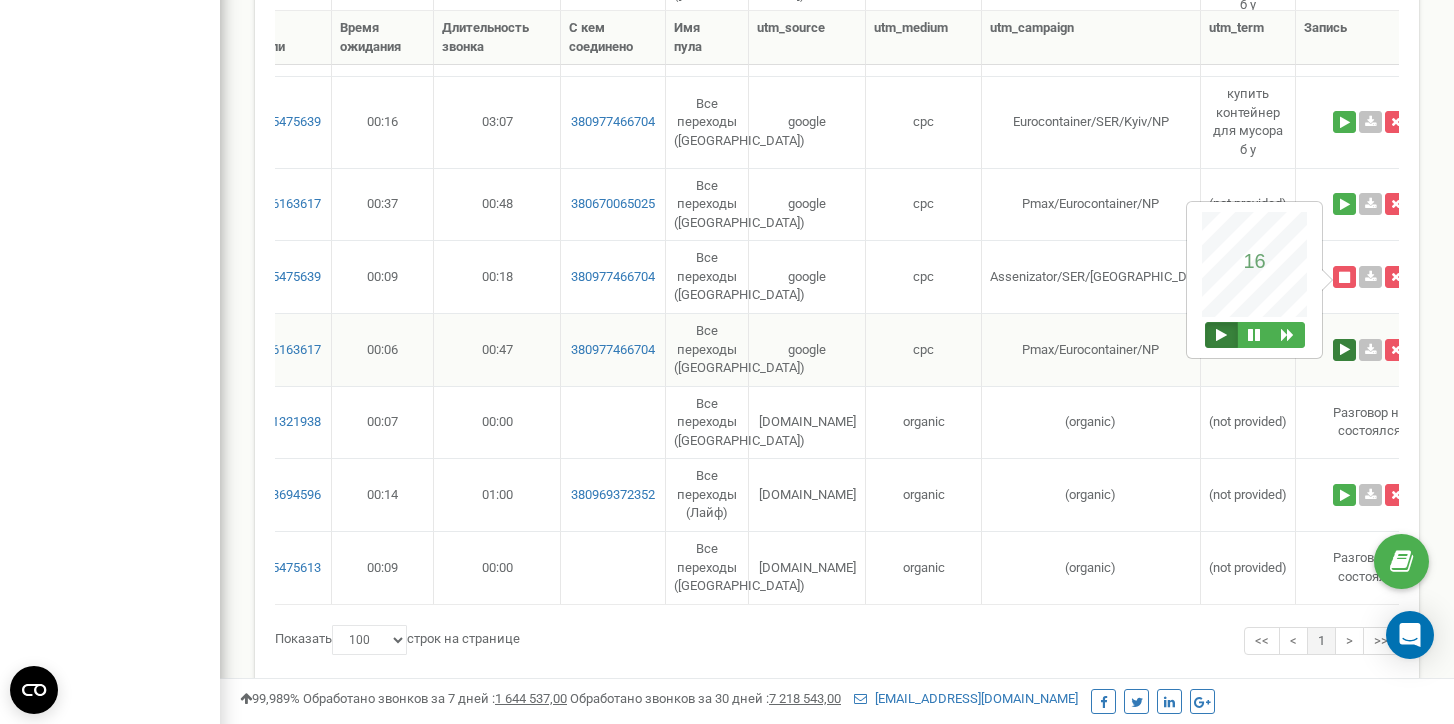 click at bounding box center [1344, 350] 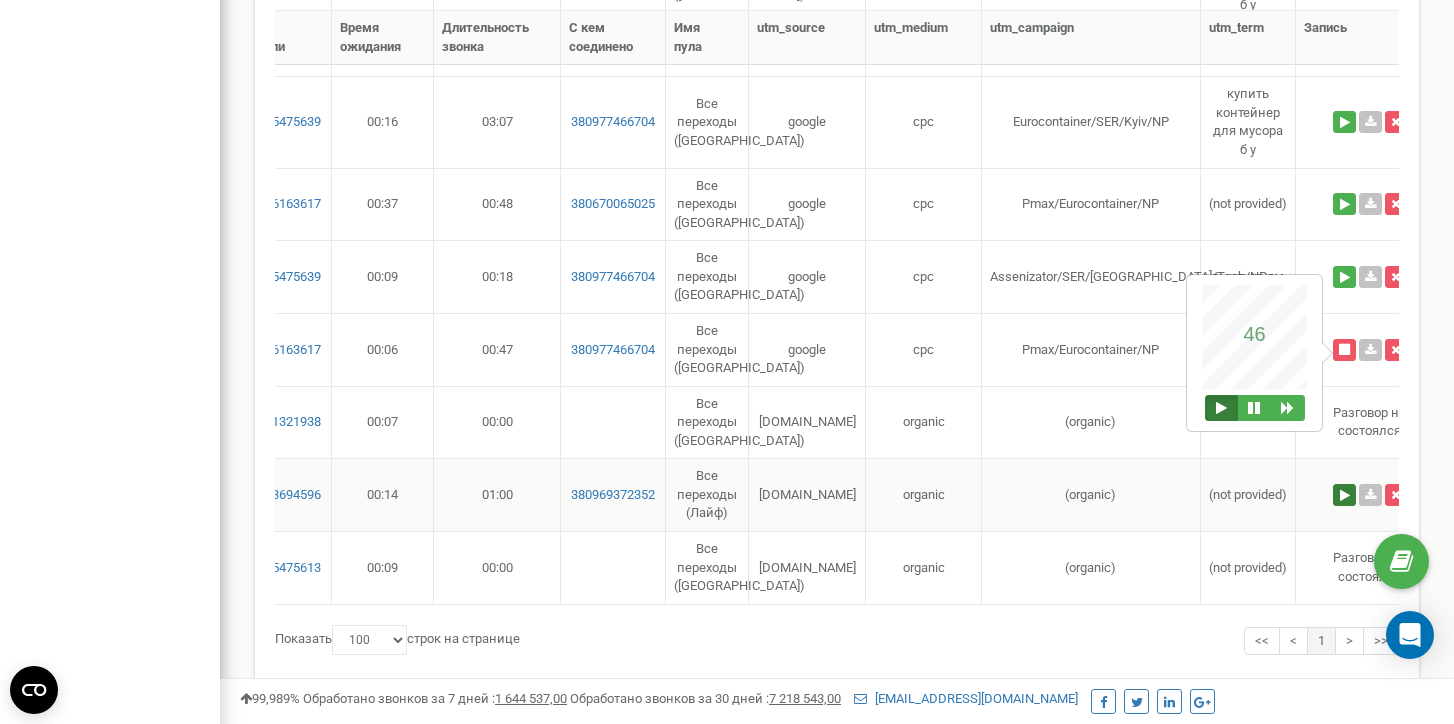 click at bounding box center (1344, 495) 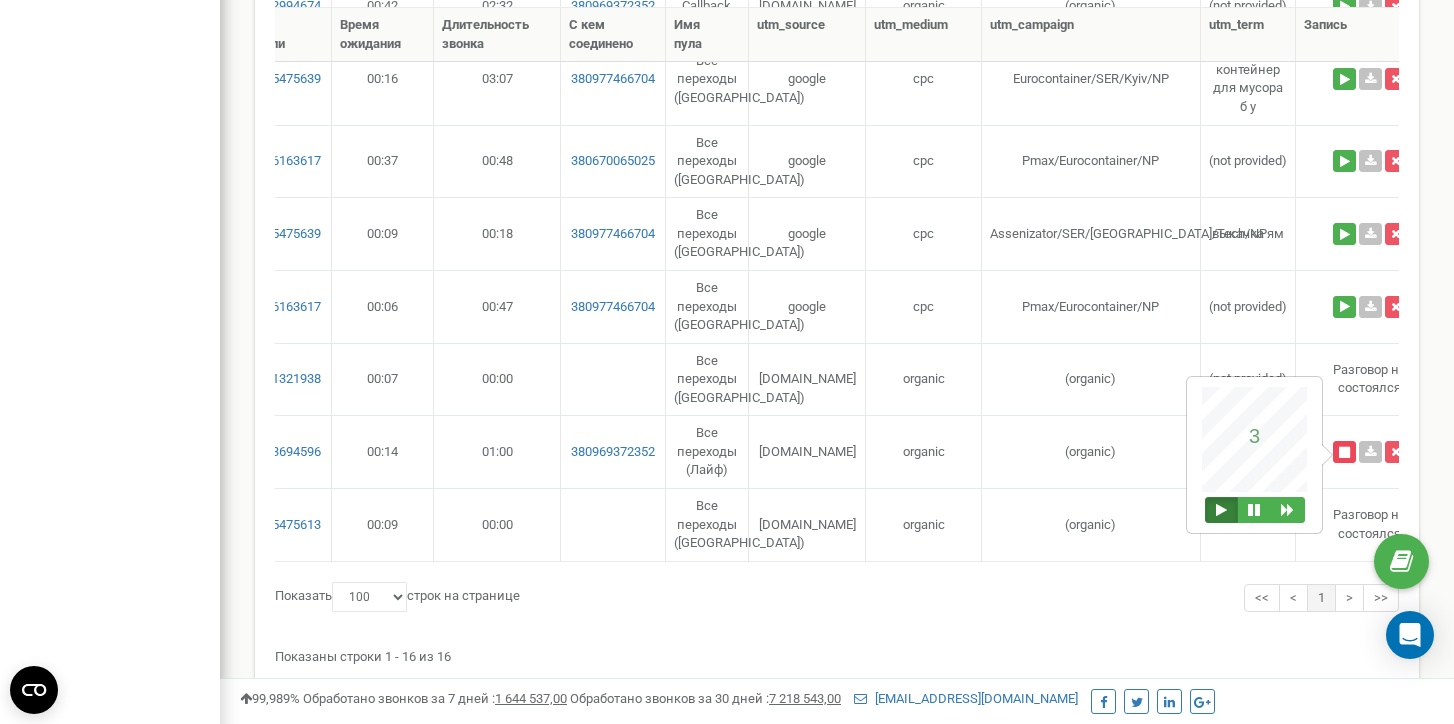 scroll, scrollTop: 976, scrollLeft: 0, axis: vertical 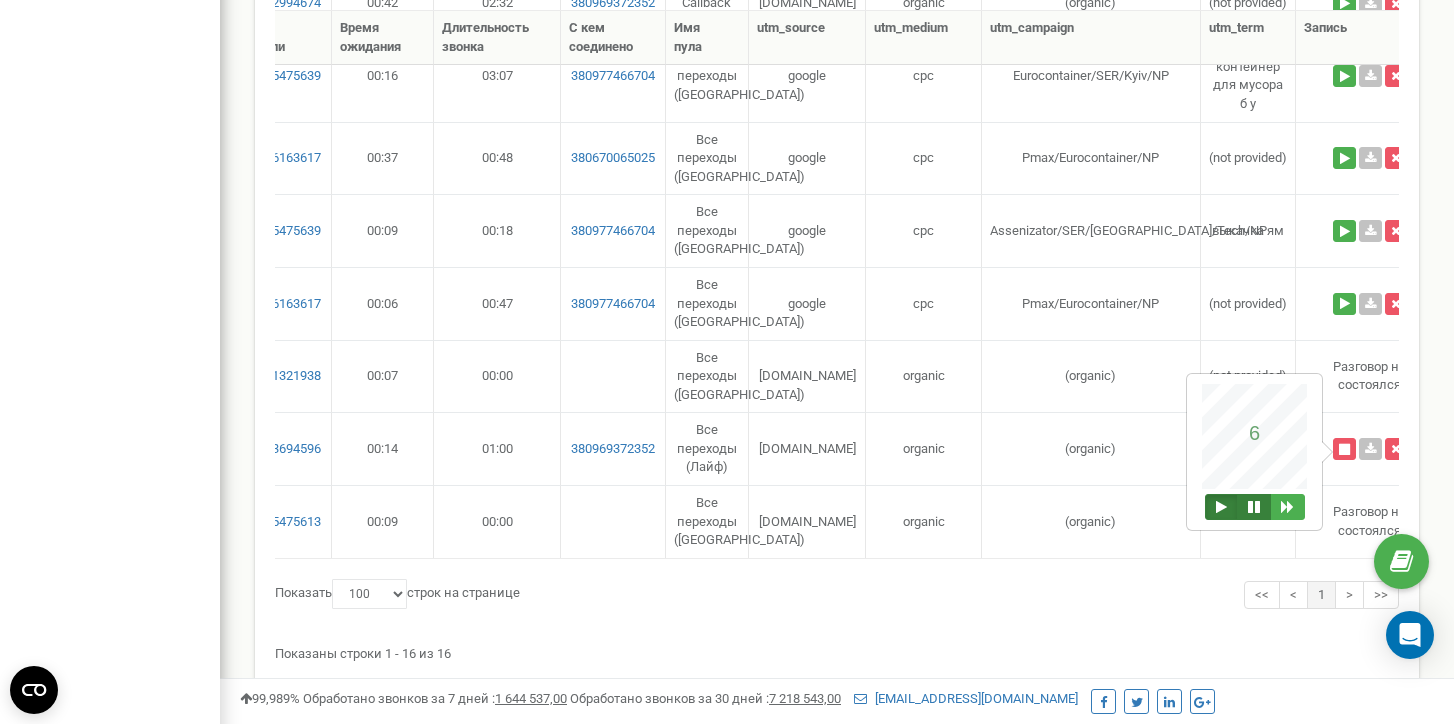 click at bounding box center [1254, 507] 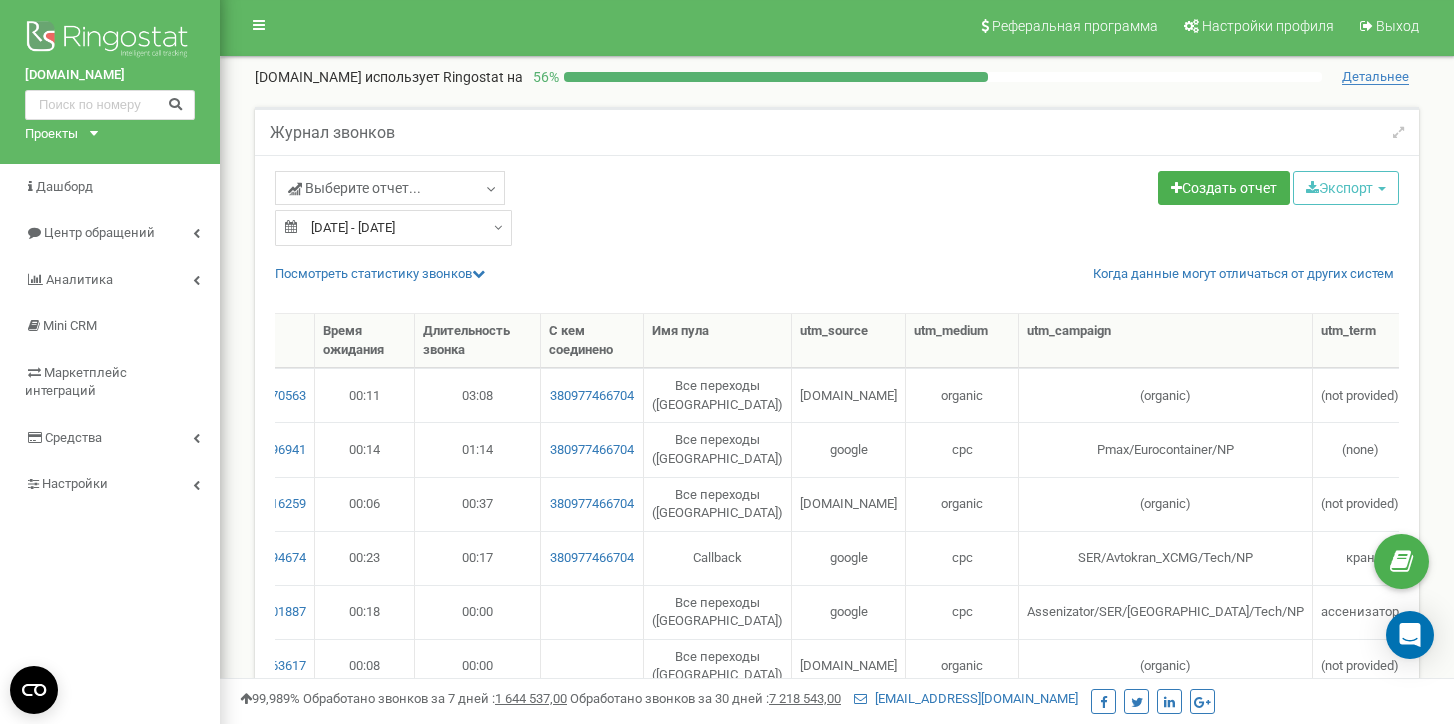 scroll, scrollTop: 3, scrollLeft: 0, axis: vertical 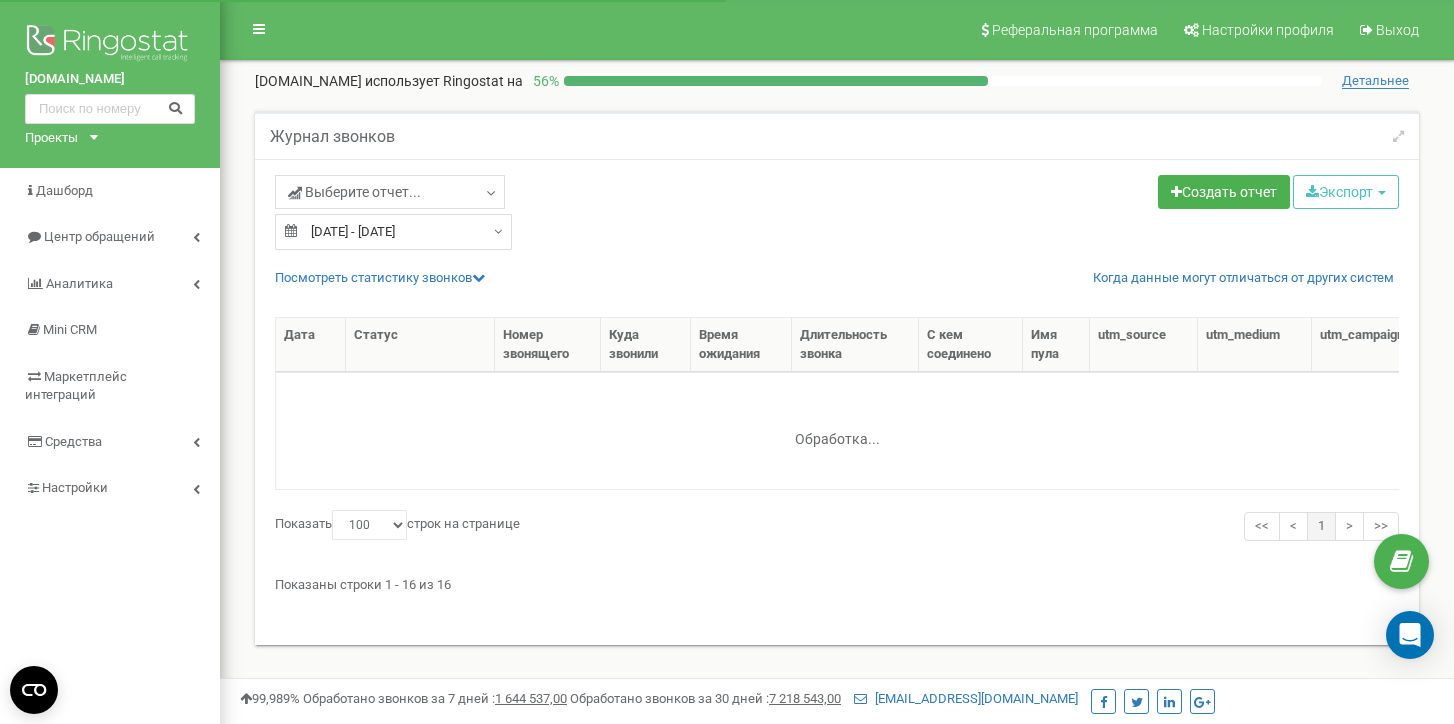 select on "100" 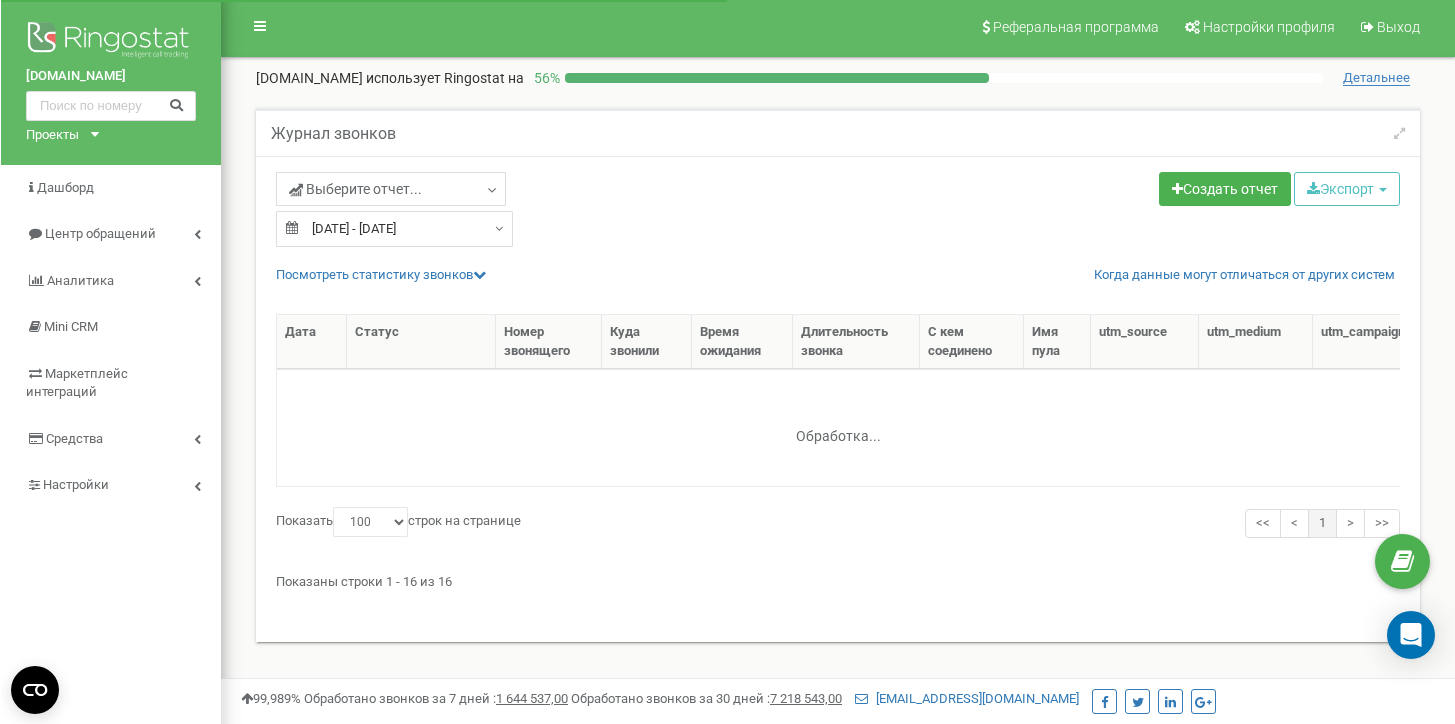 scroll, scrollTop: 0, scrollLeft: 0, axis: both 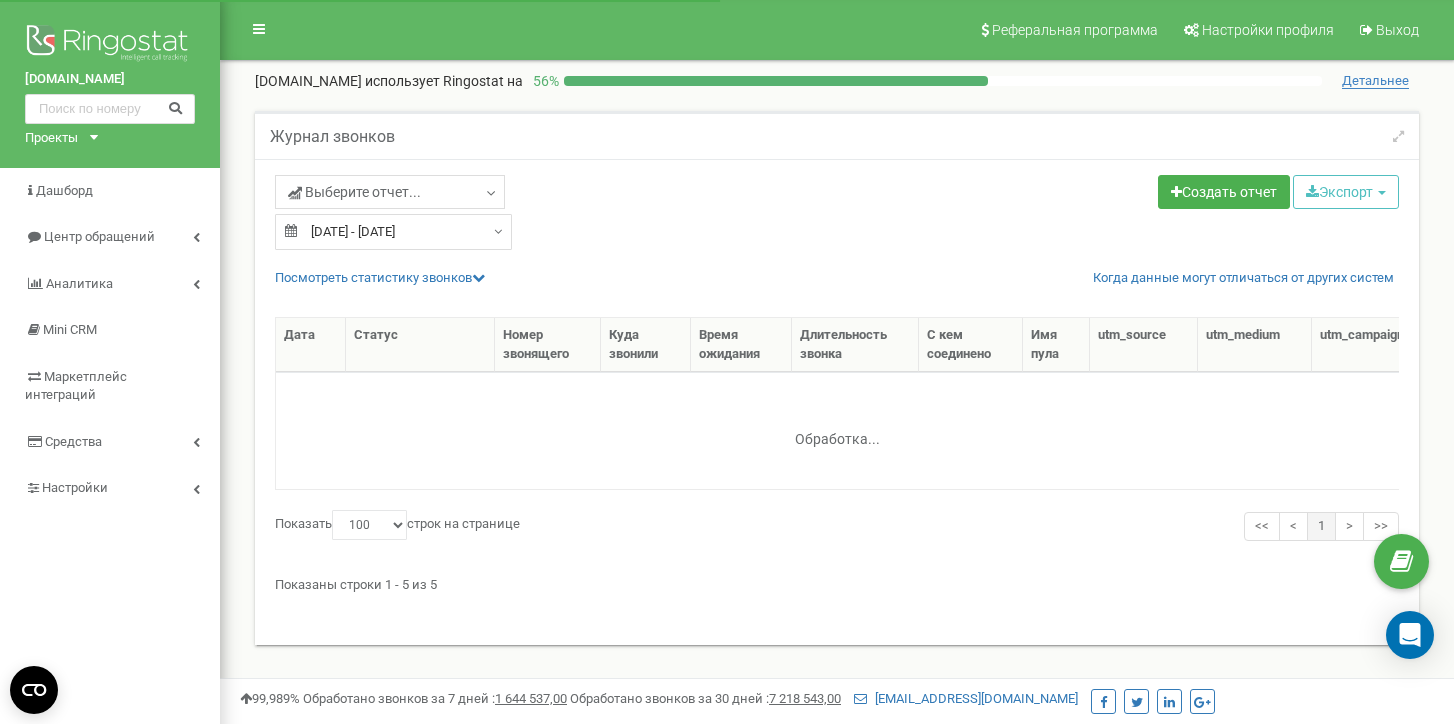 select on "100" 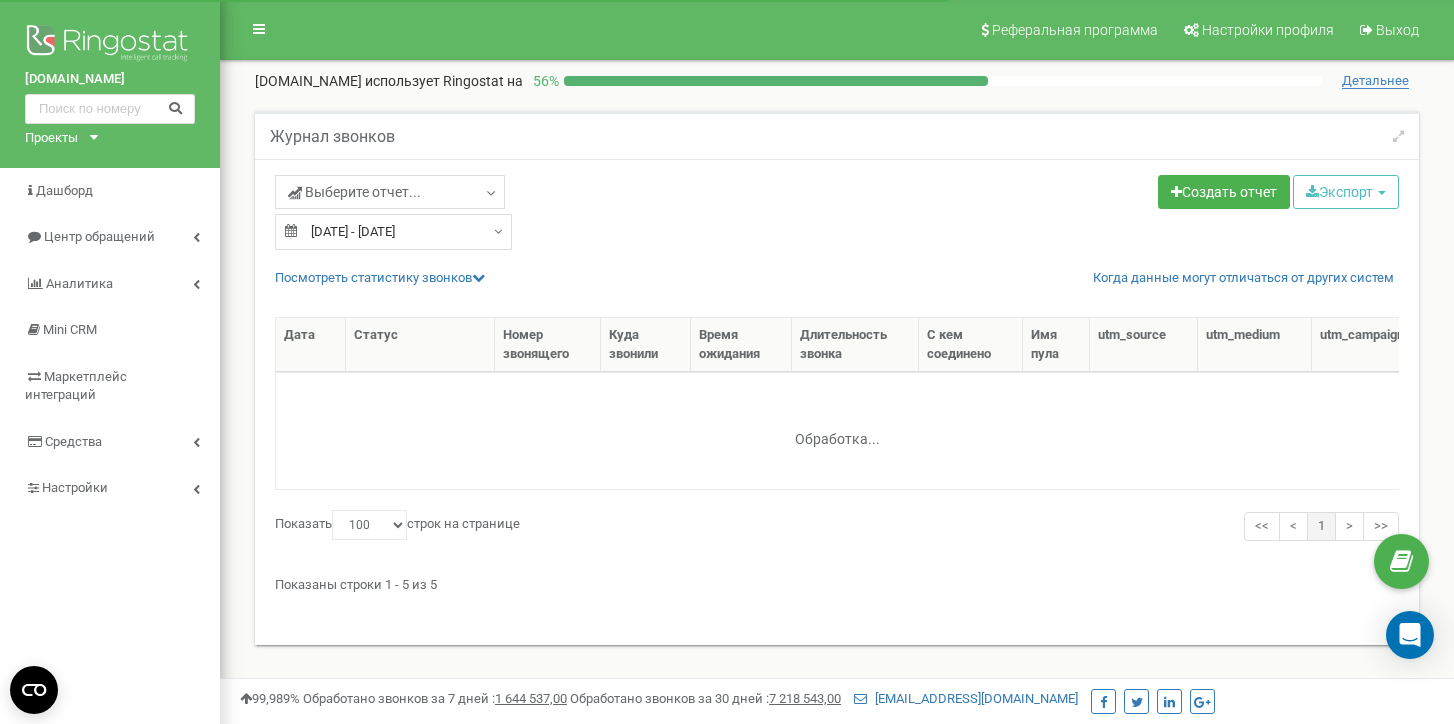 click on "[DATE] - [DATE]" at bounding box center [393, 232] 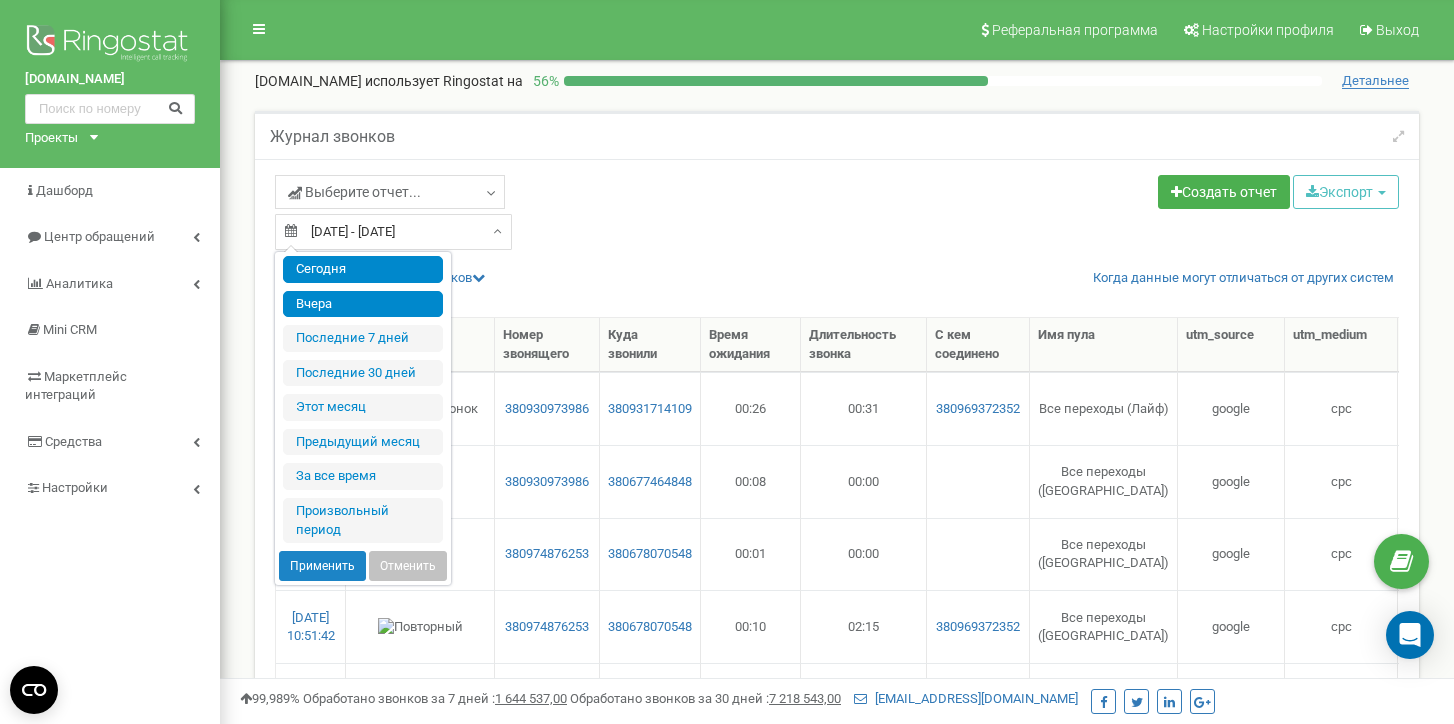 click on "Сегодня" at bounding box center (363, 269) 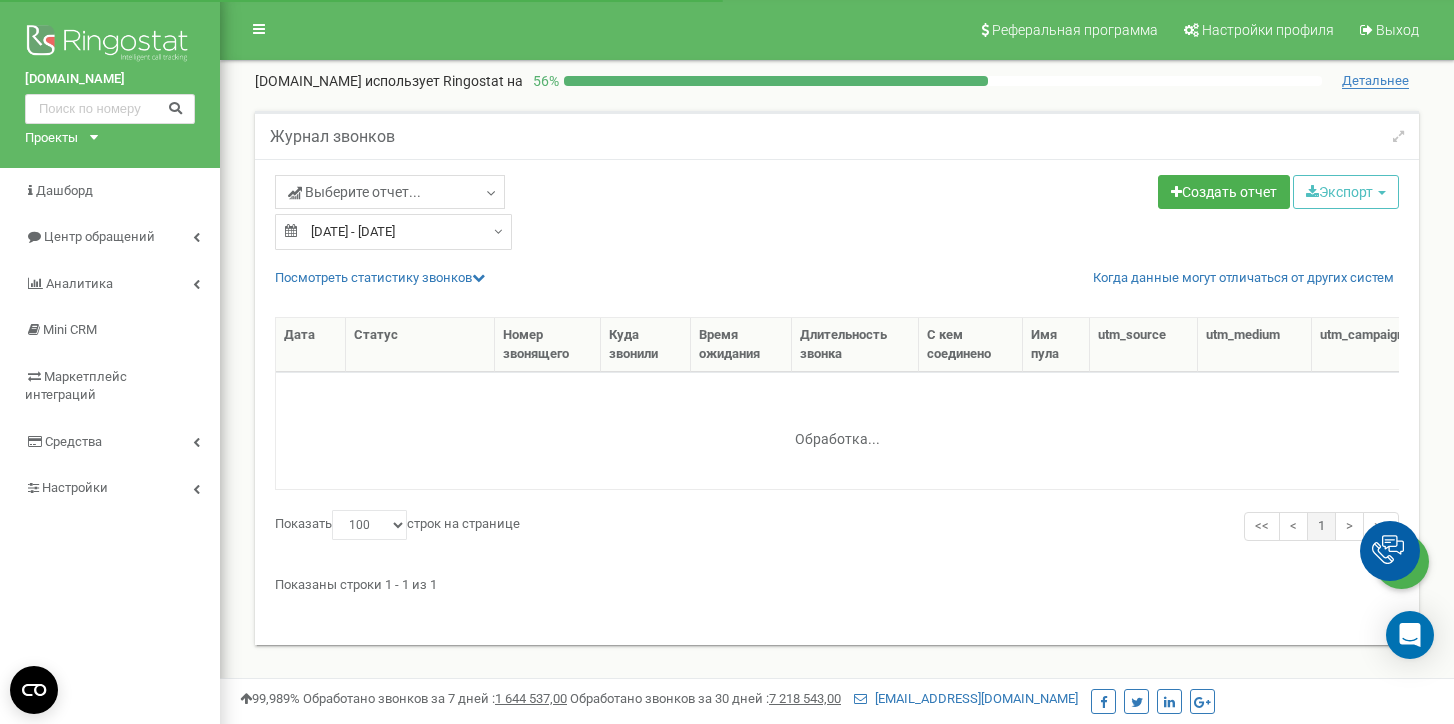 select on "100" 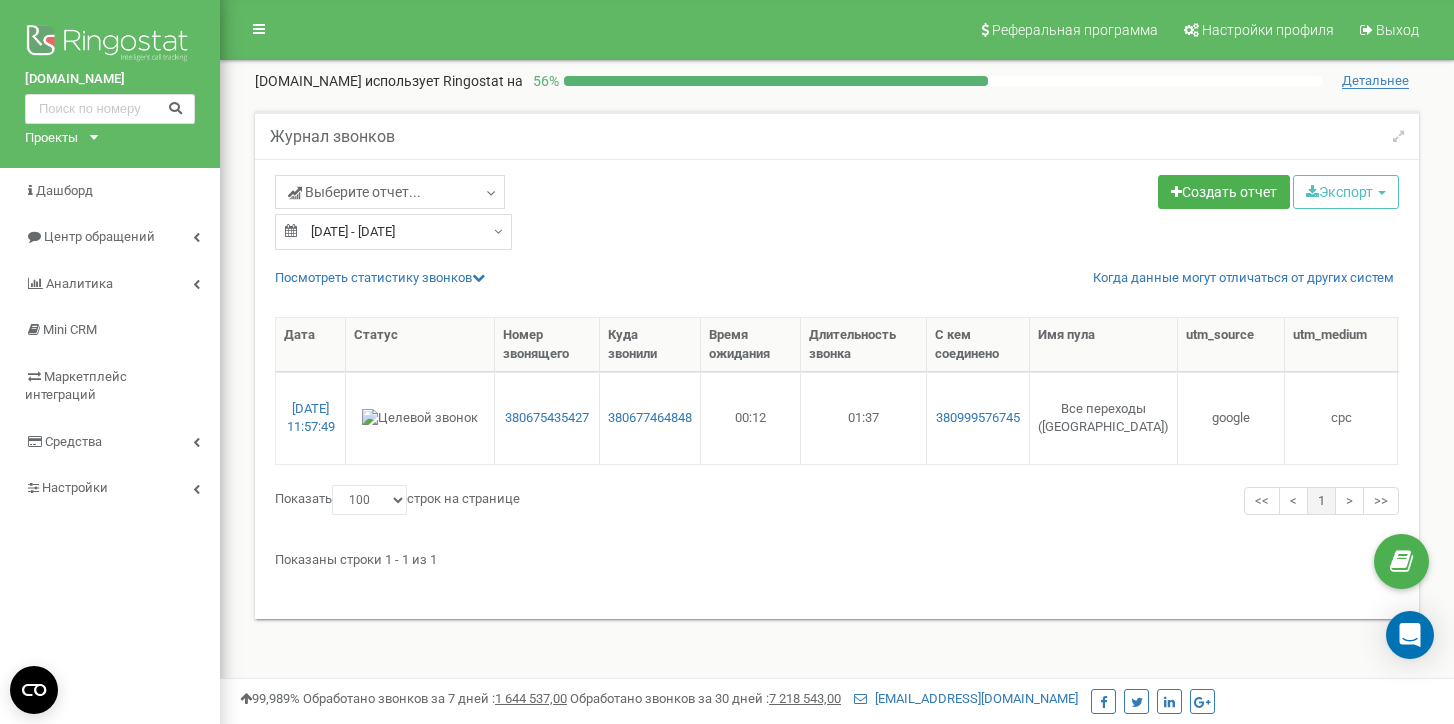 scroll, scrollTop: 0, scrollLeft: 110, axis: horizontal 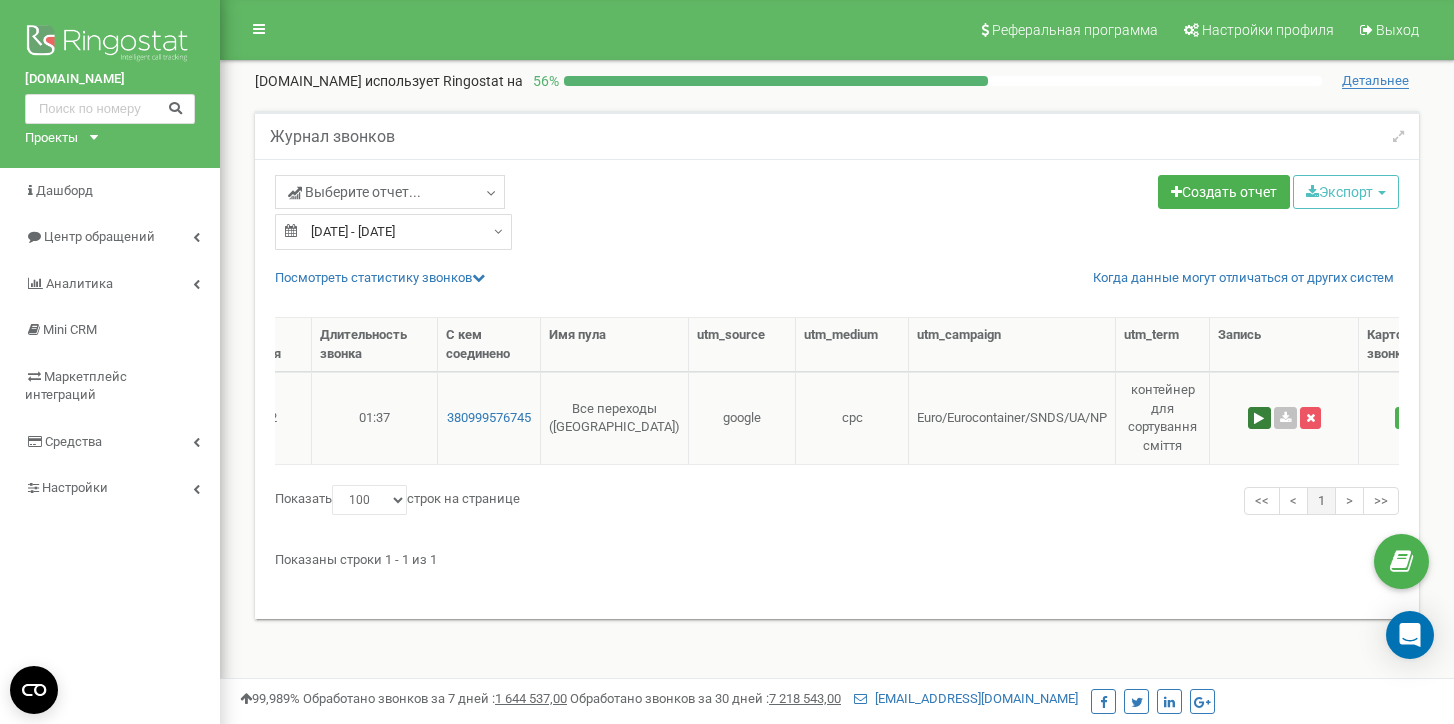 click at bounding box center [1259, 418] 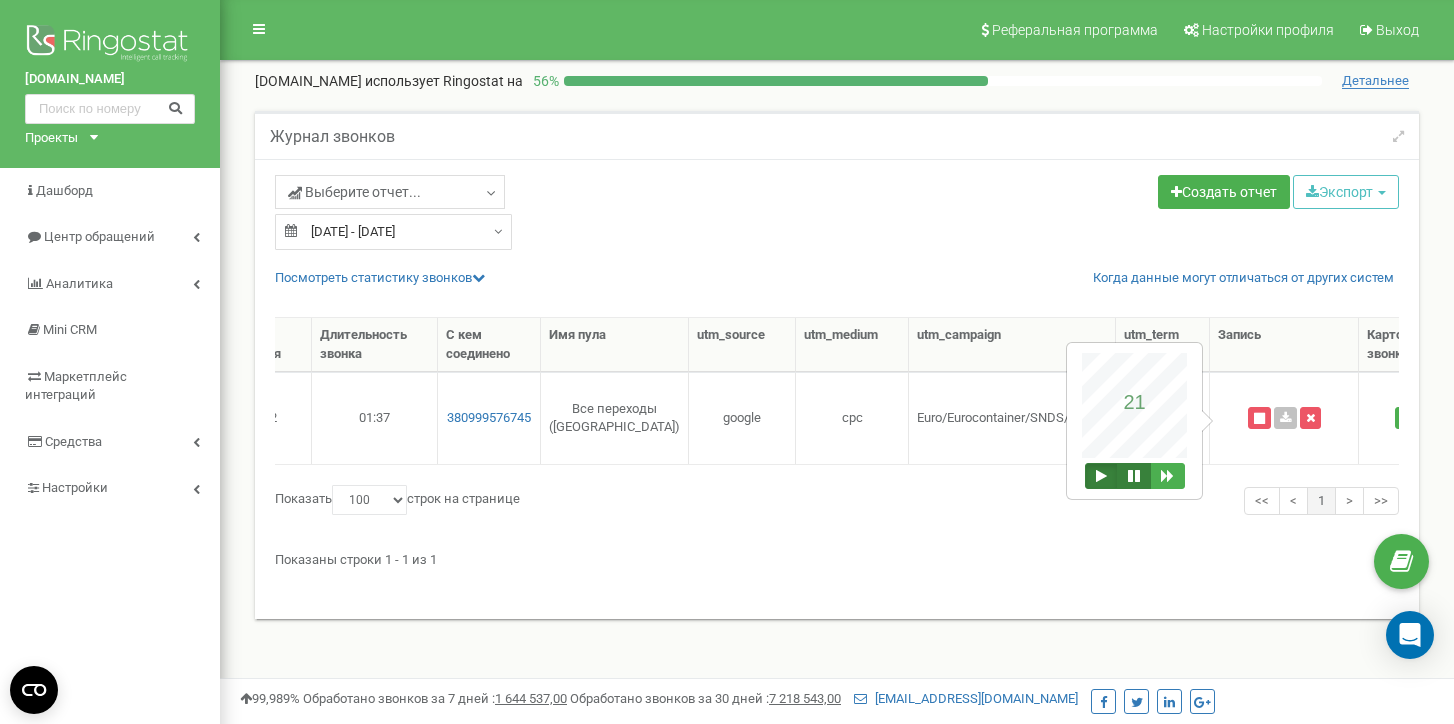 click at bounding box center [1134, 476] 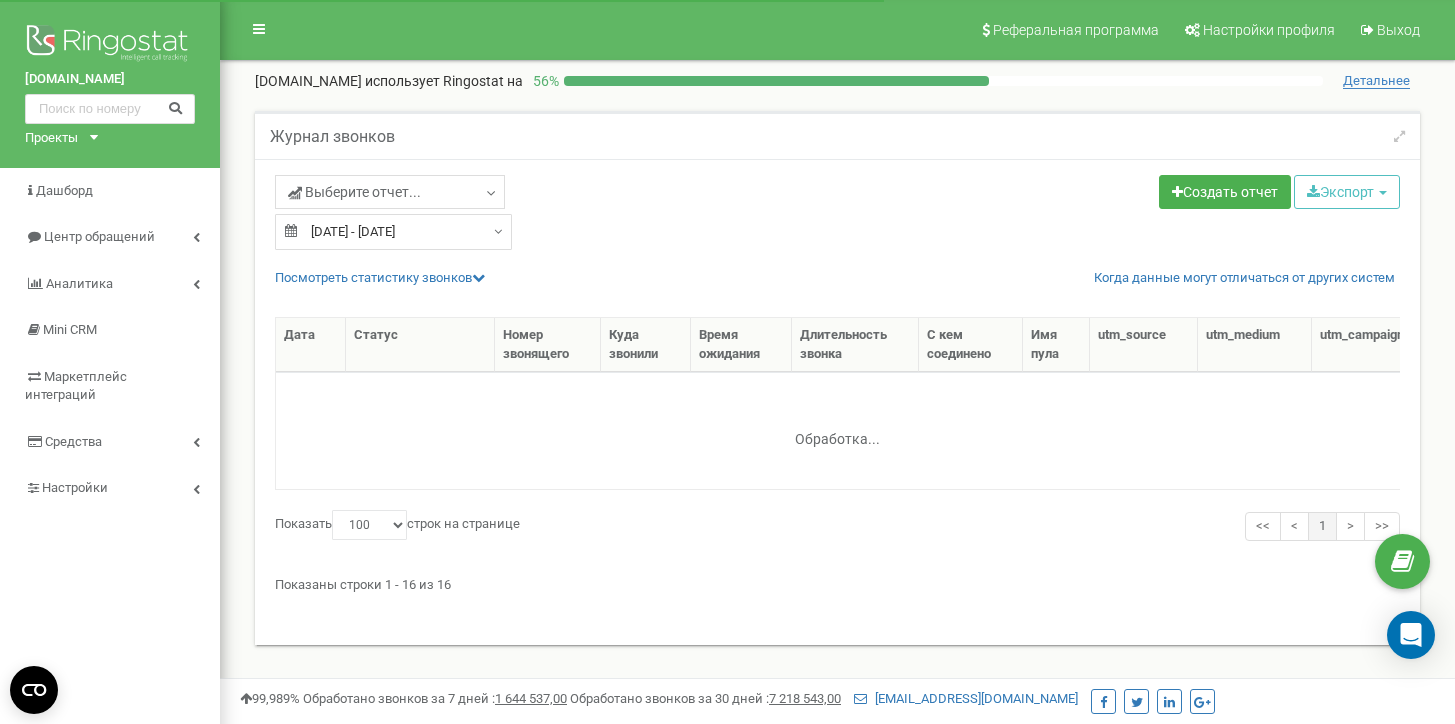 select on "100" 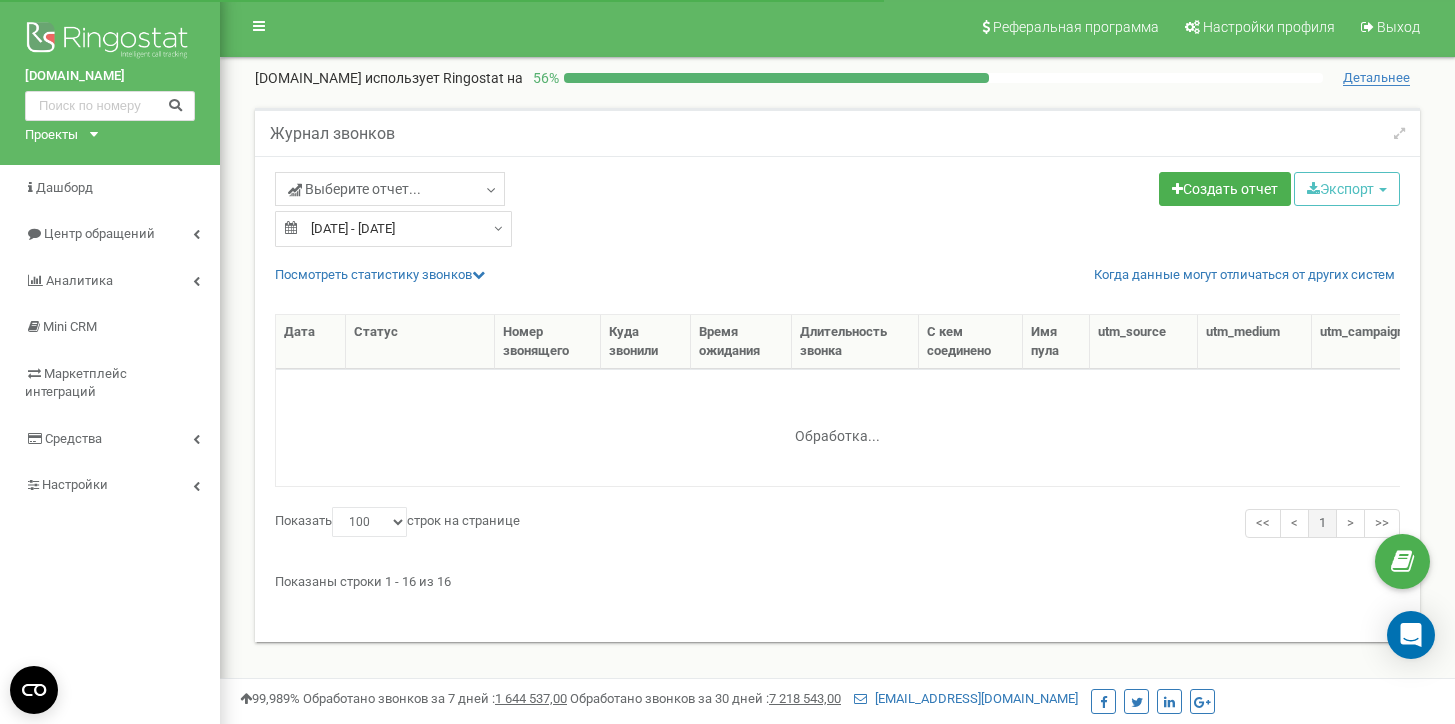 scroll, scrollTop: 0, scrollLeft: 0, axis: both 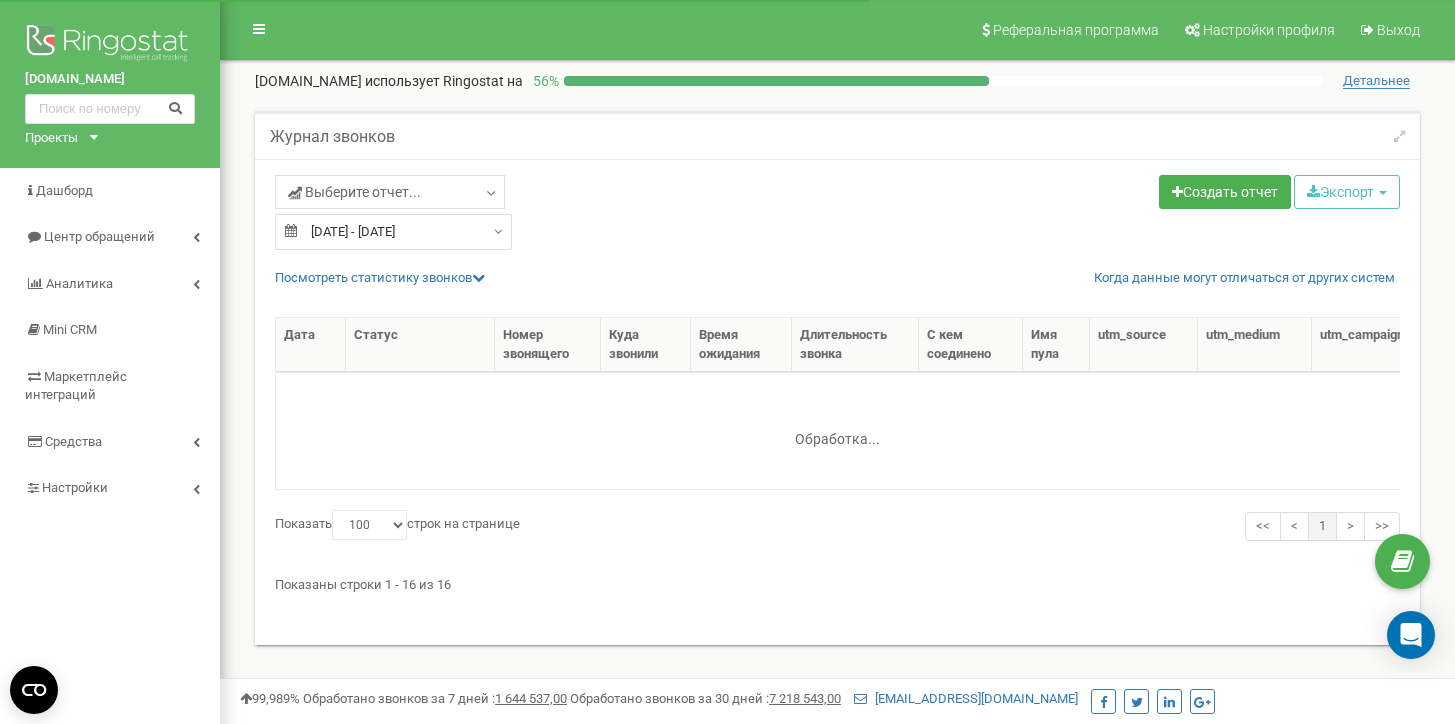 select on "100" 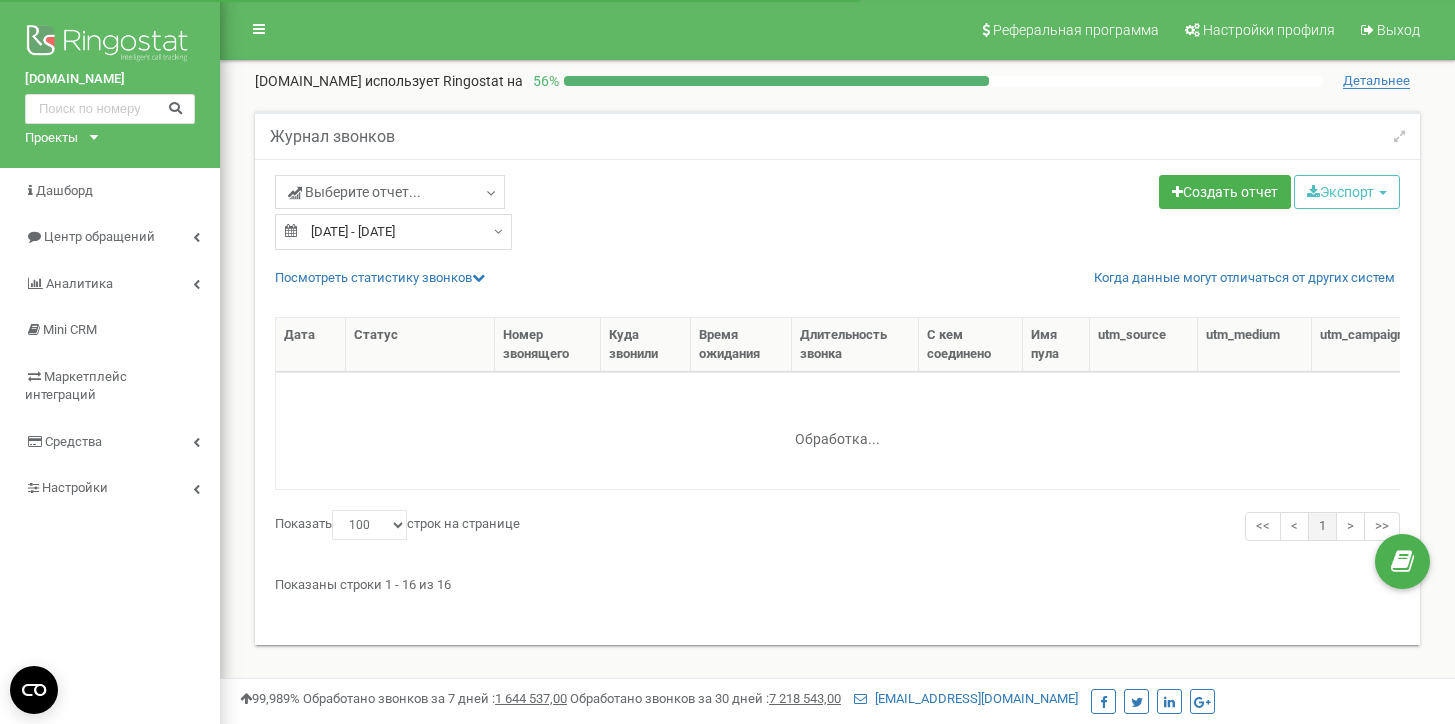 select on "100" 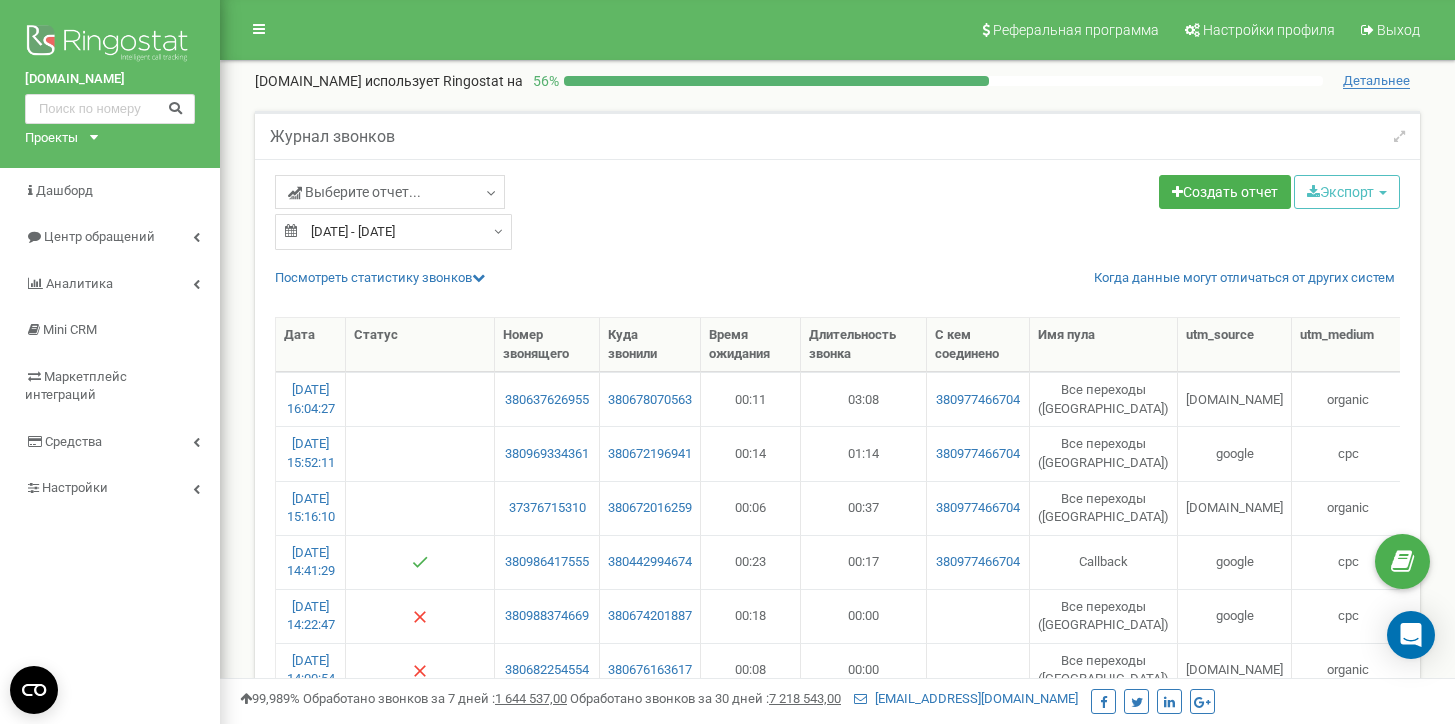 scroll, scrollTop: 0, scrollLeft: 1, axis: horizontal 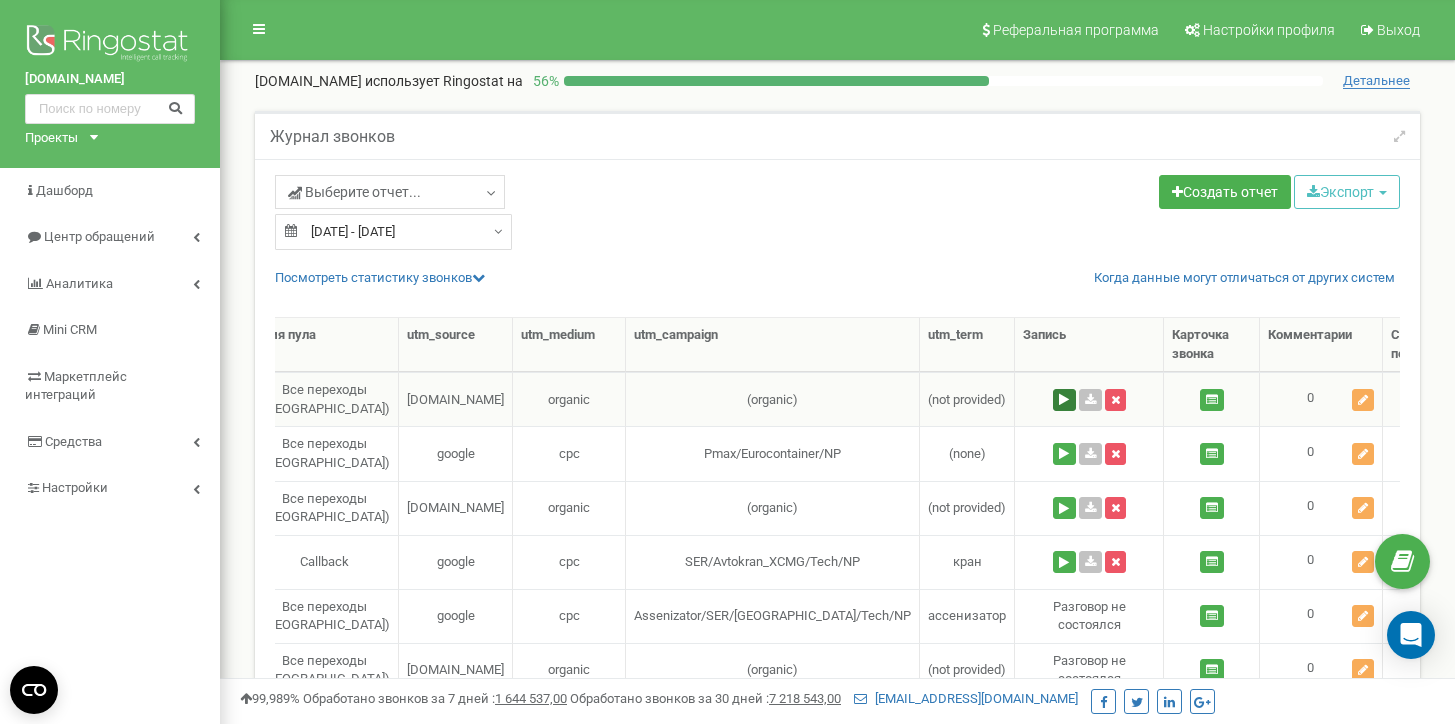 click at bounding box center (1064, 400) 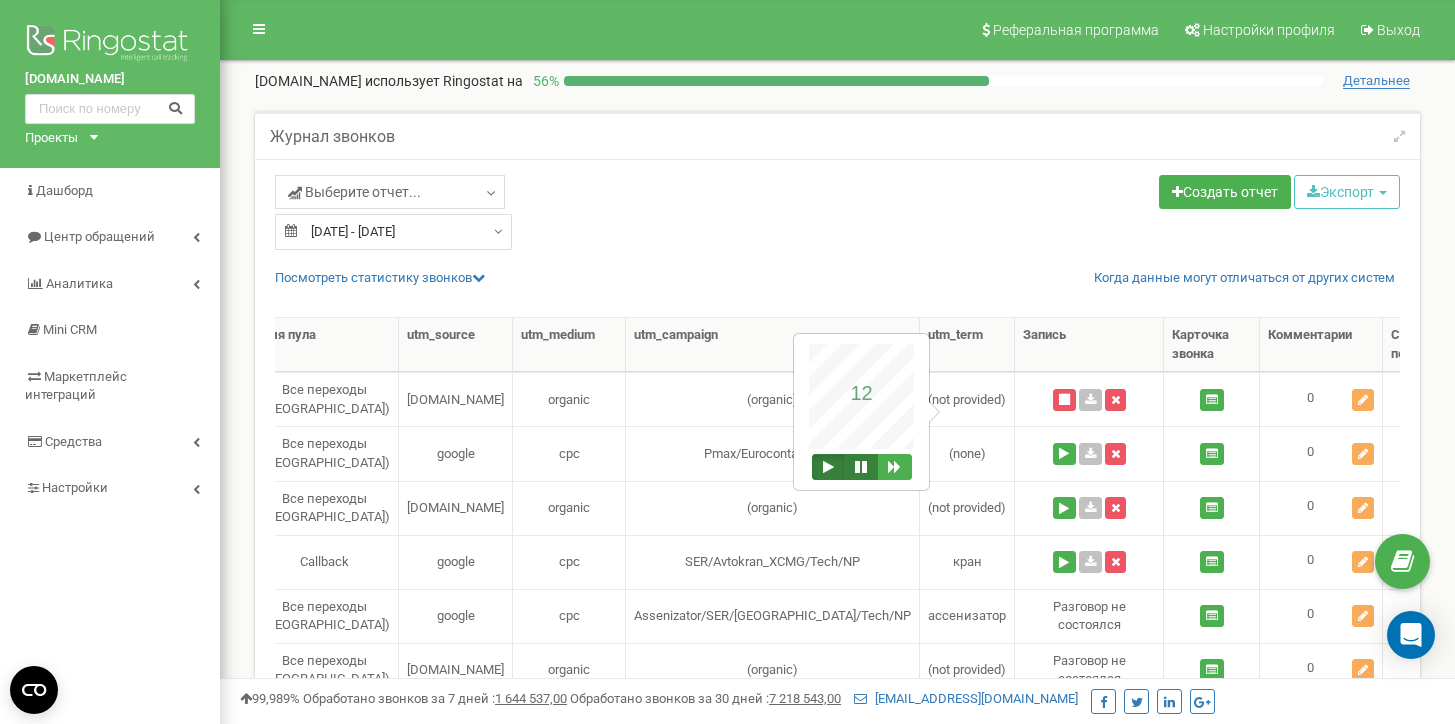 click at bounding box center [861, 467] 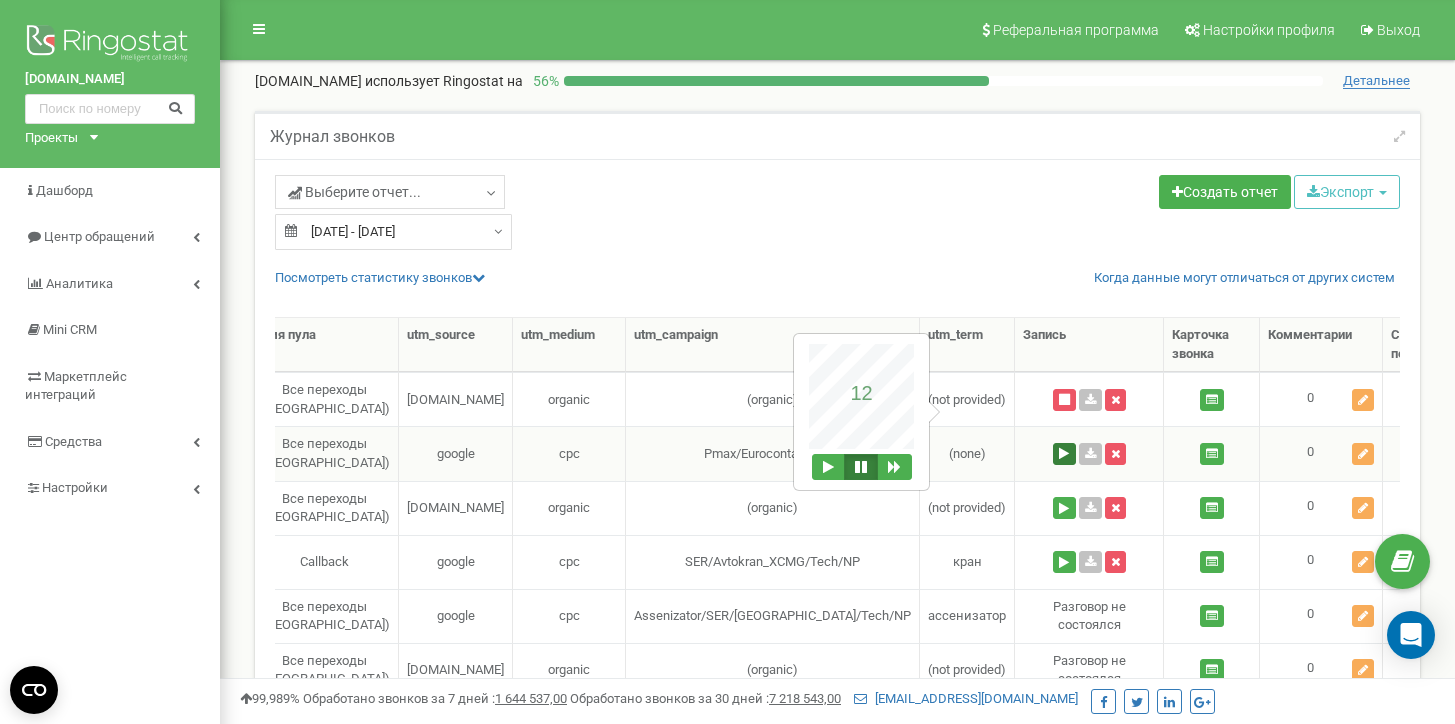click at bounding box center (1064, 454) 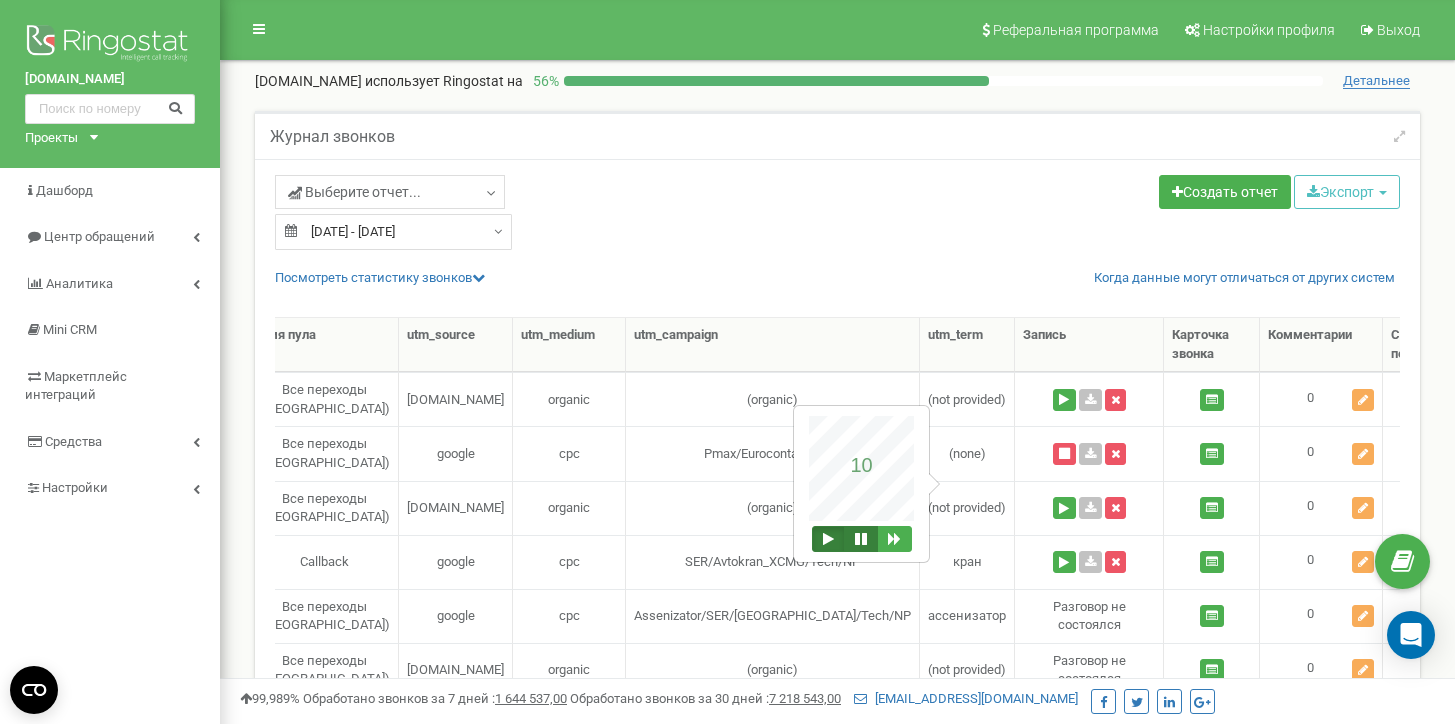 click at bounding box center [861, 539] 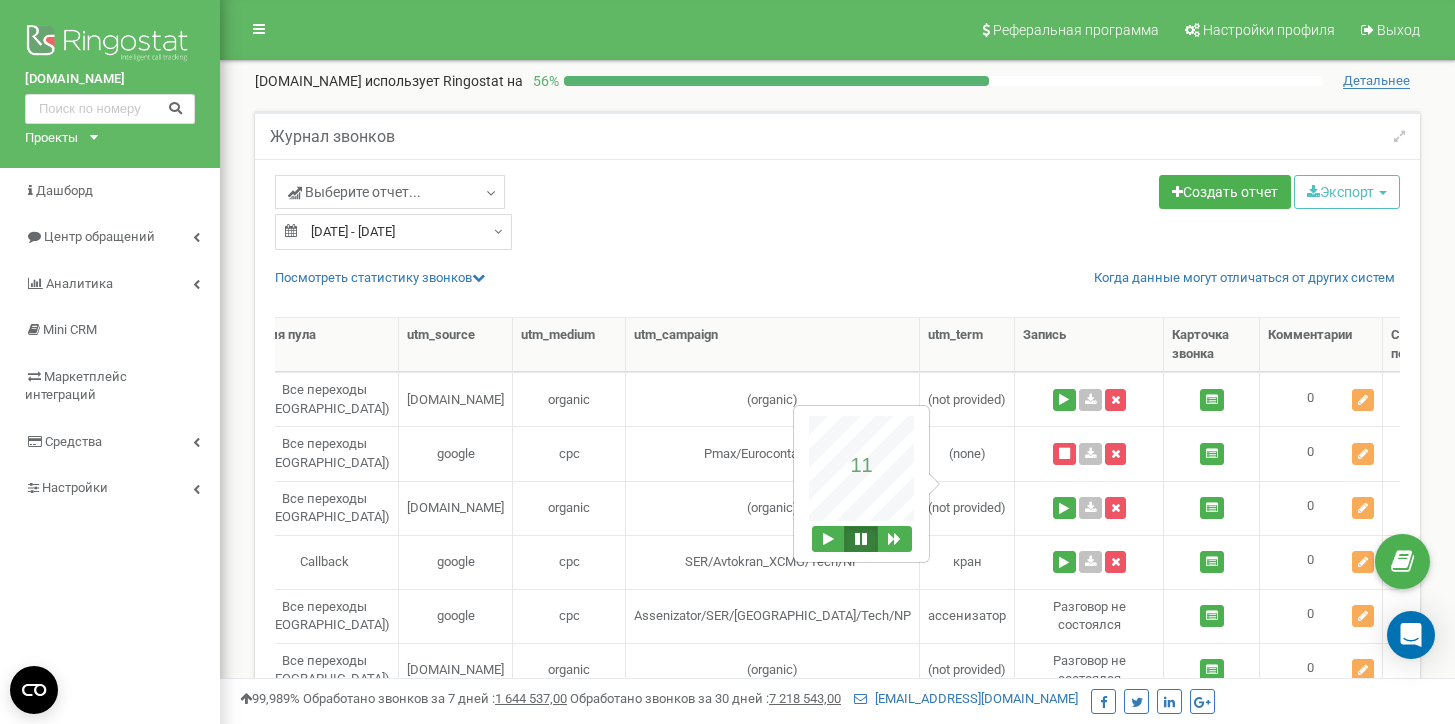 scroll, scrollTop: 0, scrollLeft: 637, axis: horizontal 